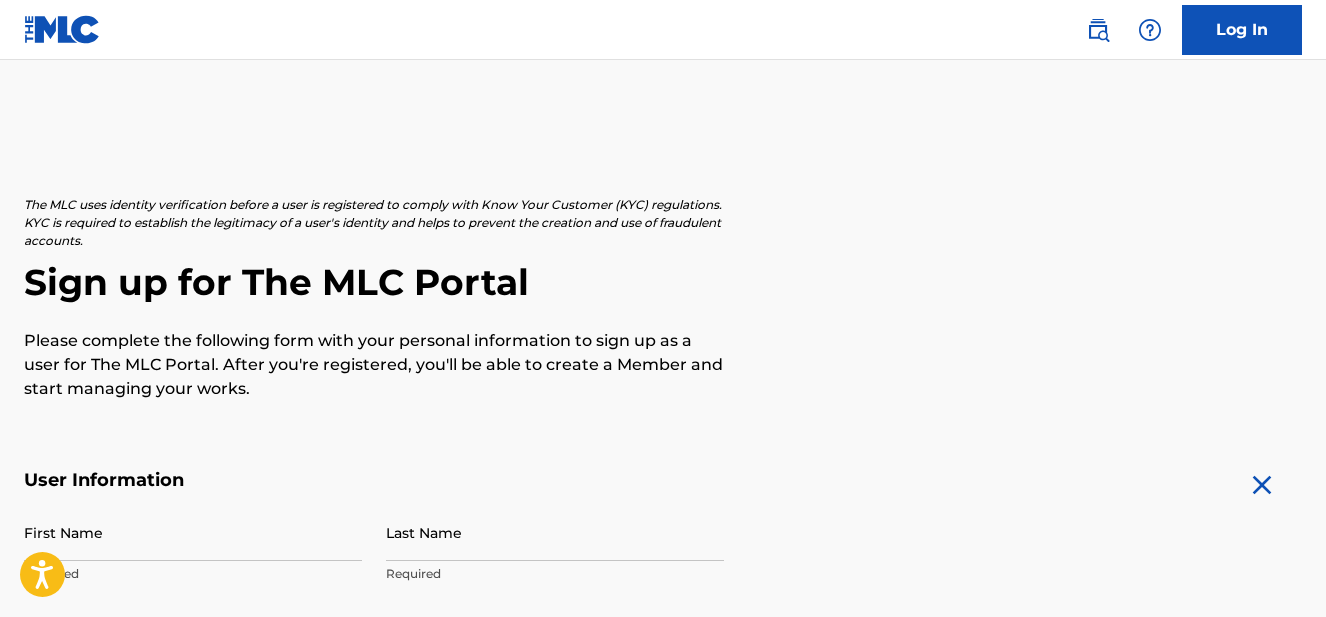 scroll, scrollTop: 282, scrollLeft: 0, axis: vertical 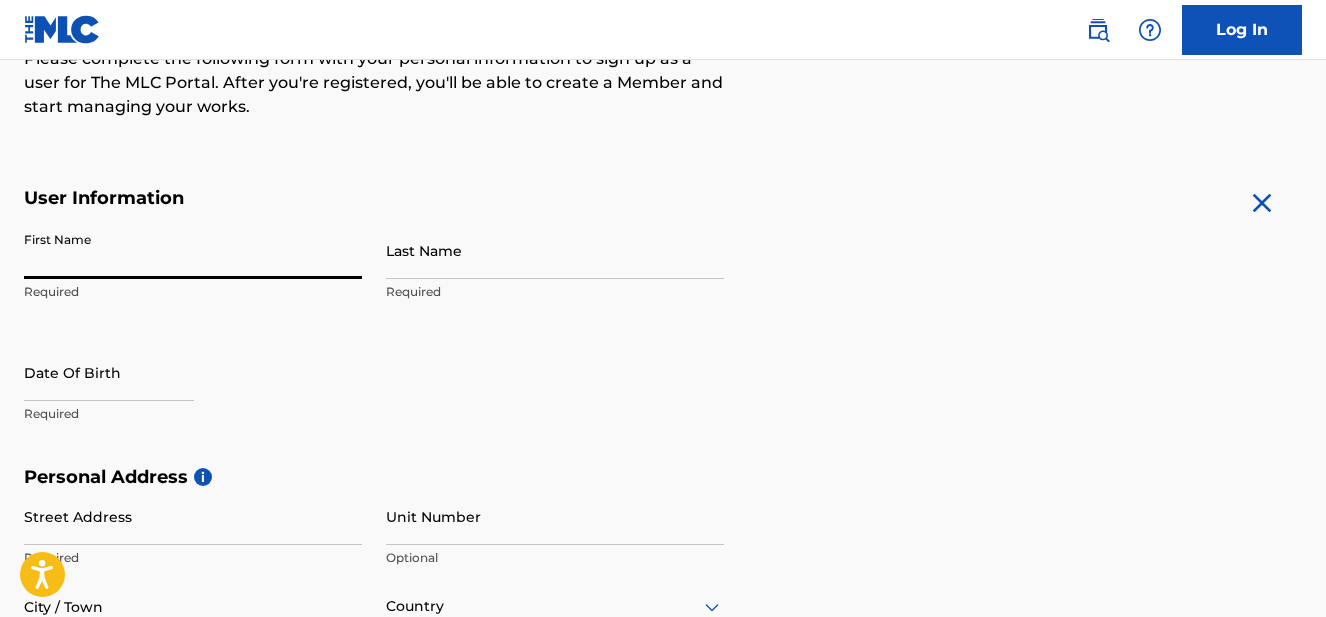 click on "First Name" at bounding box center (193, 250) 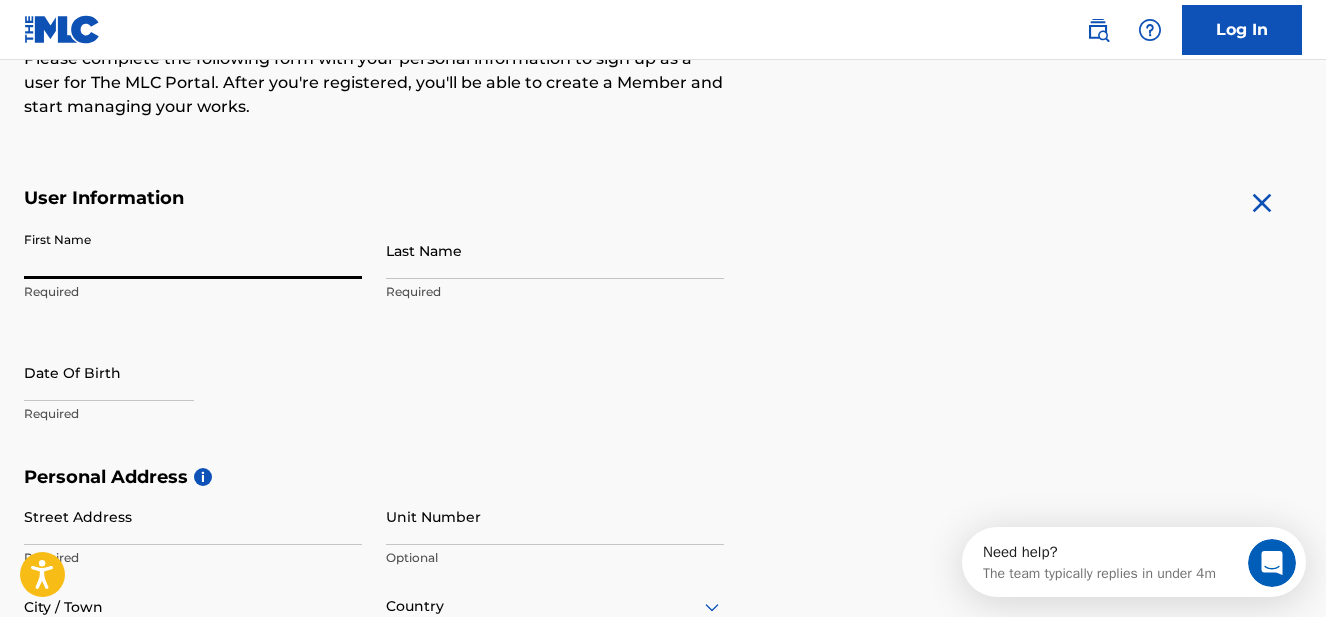 scroll, scrollTop: 0, scrollLeft: 0, axis: both 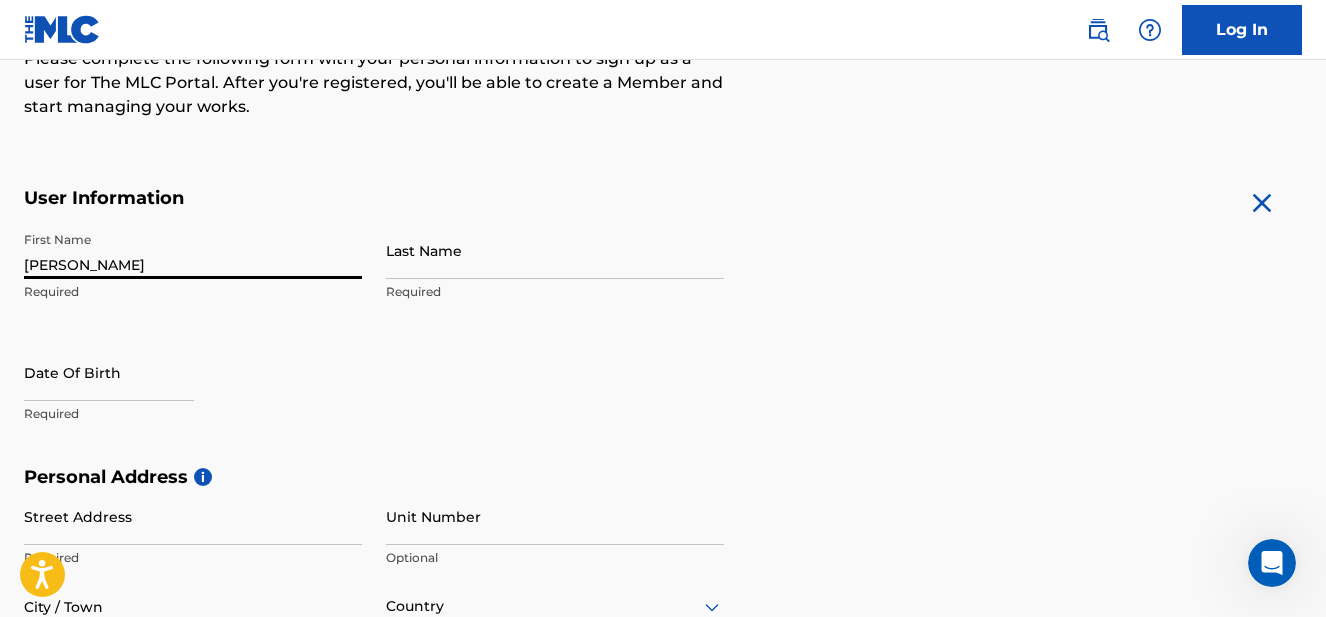 type on "[PERSON_NAME]" 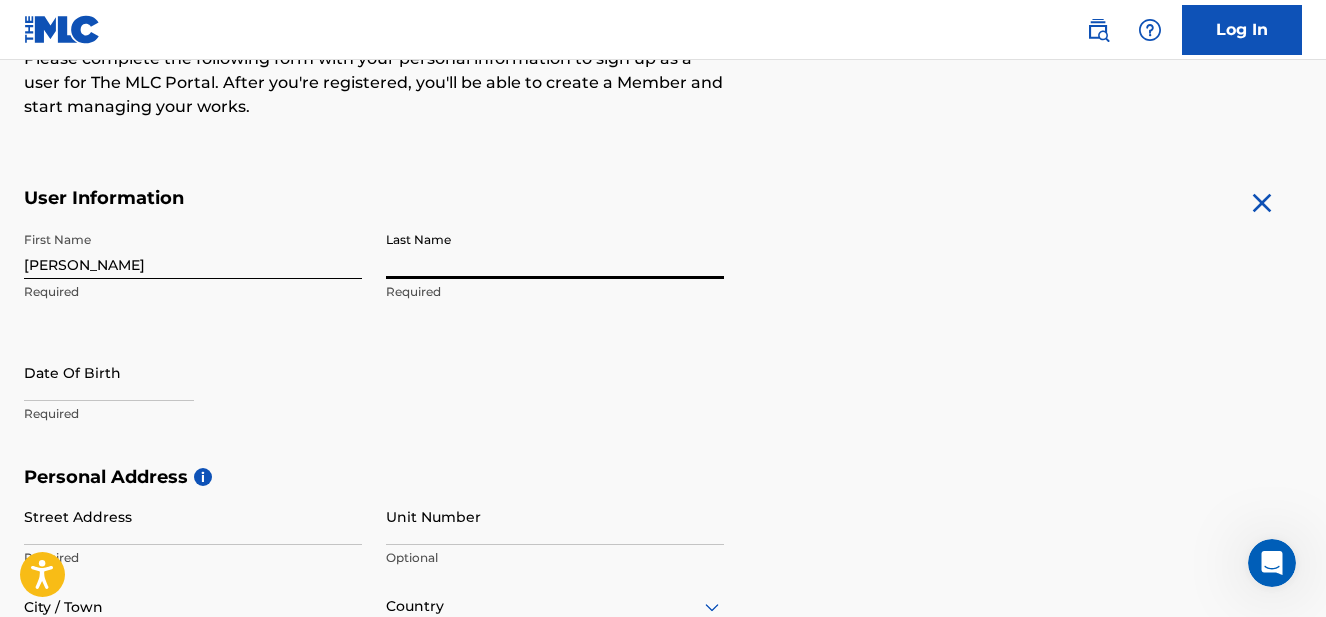 click on "Last Name" at bounding box center [555, 250] 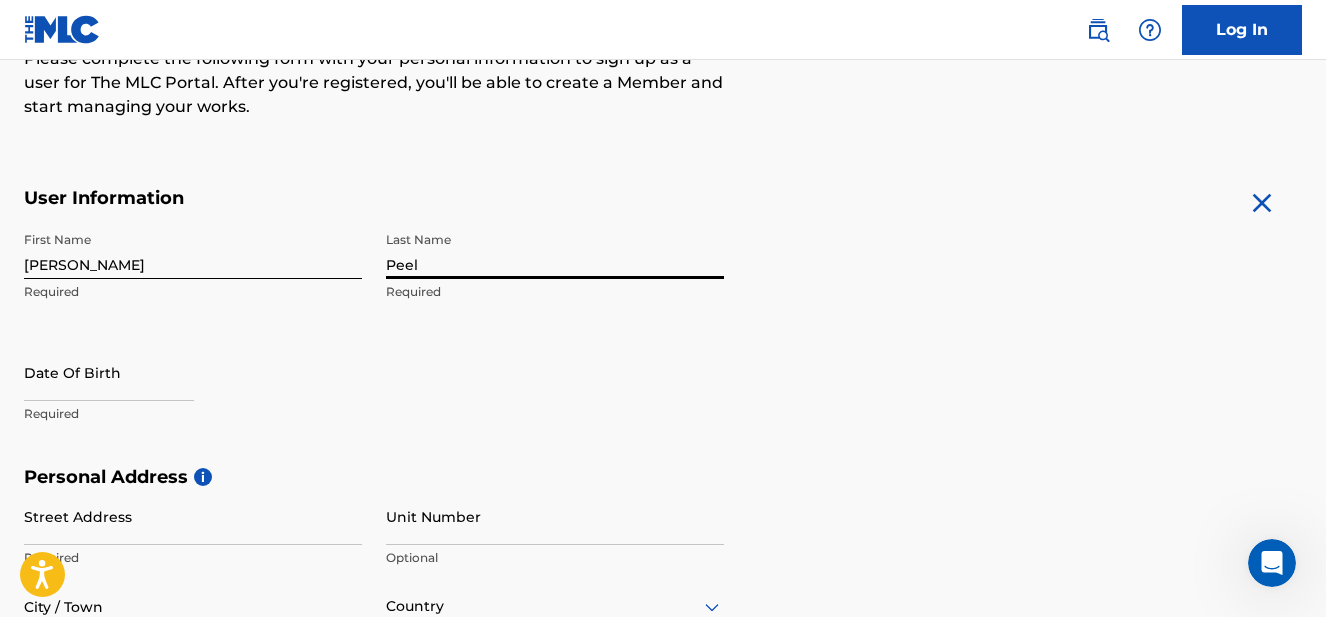type on "Peel" 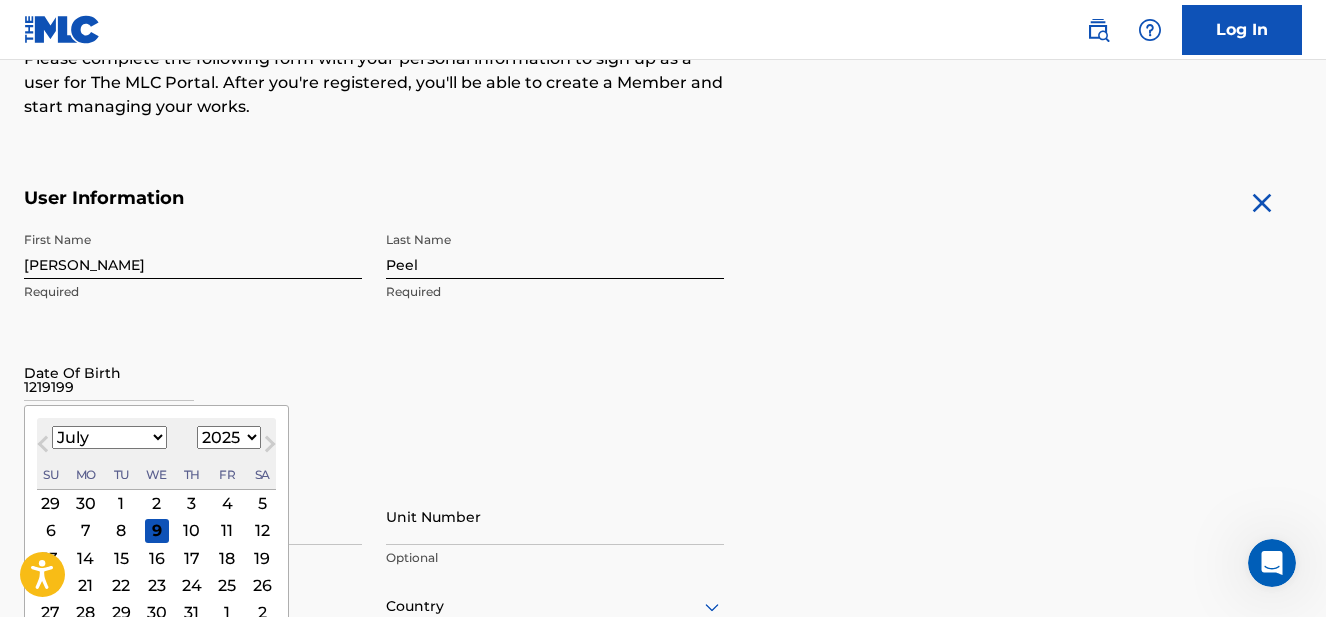 type on "12191992" 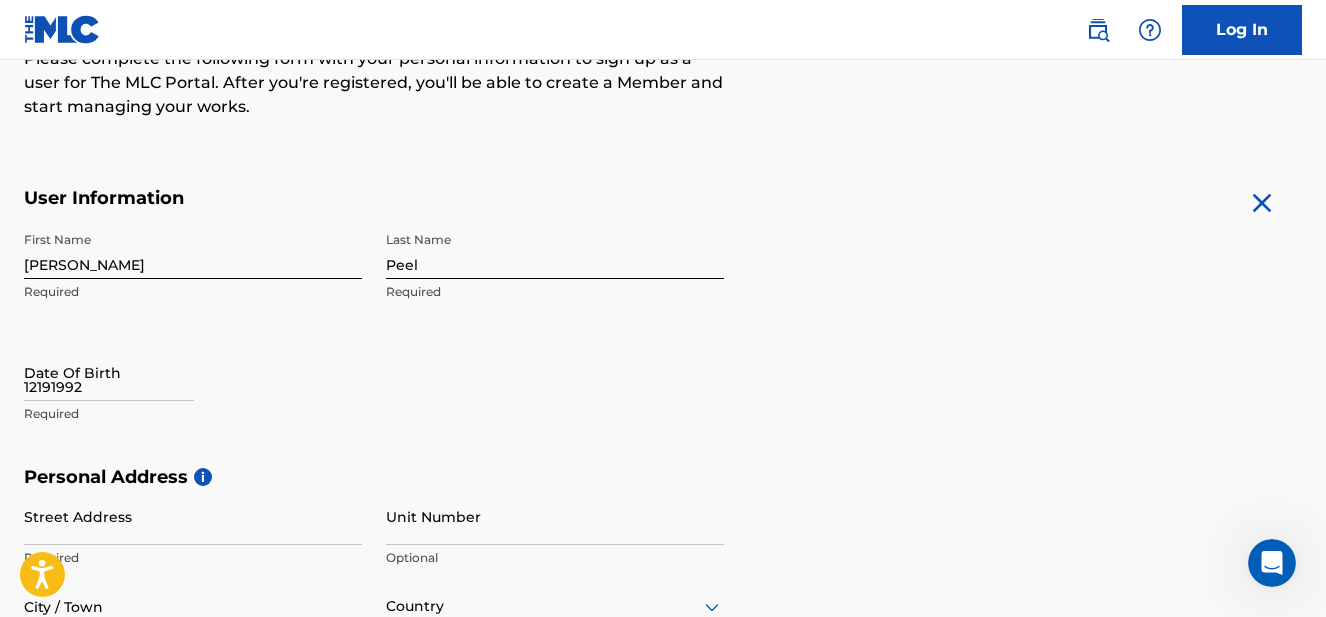 click on "12191992" at bounding box center (109, 372) 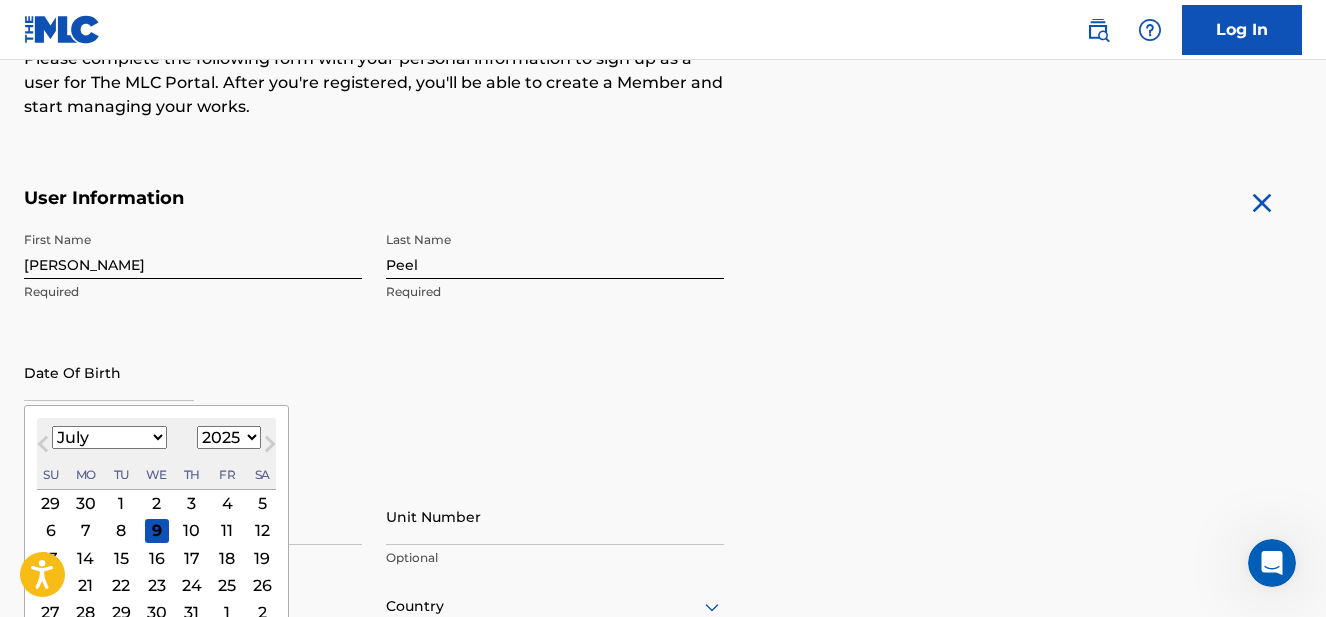 type on "[DATE]" 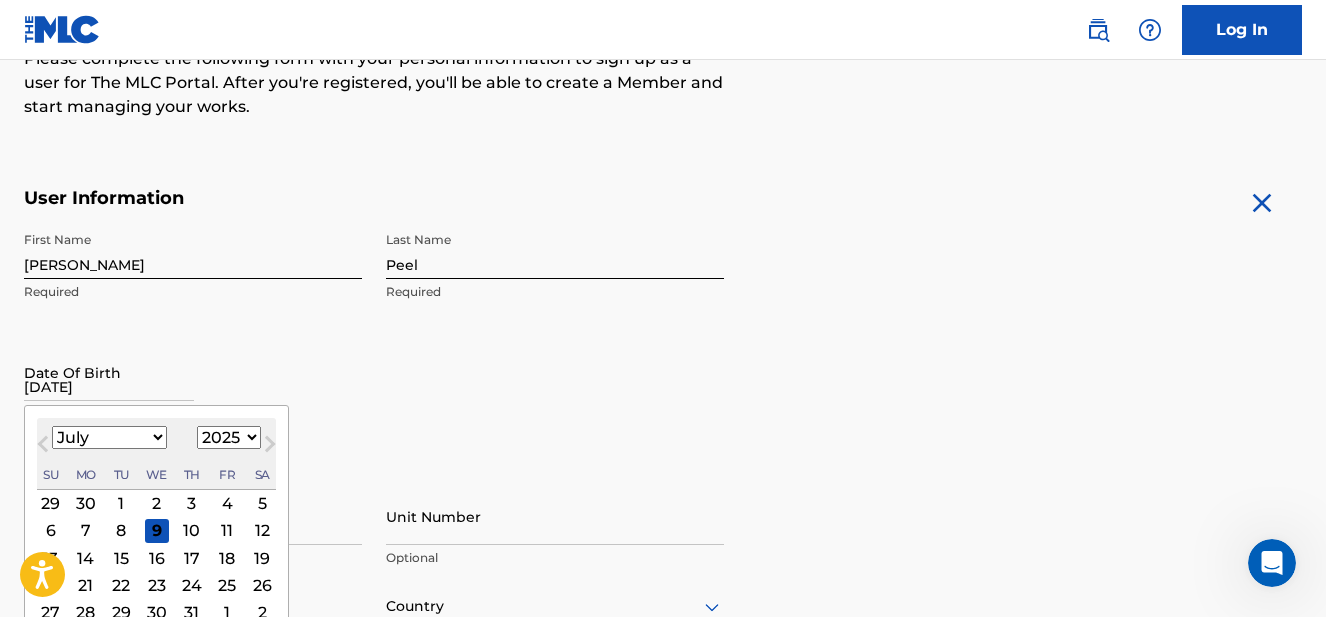 select on "11" 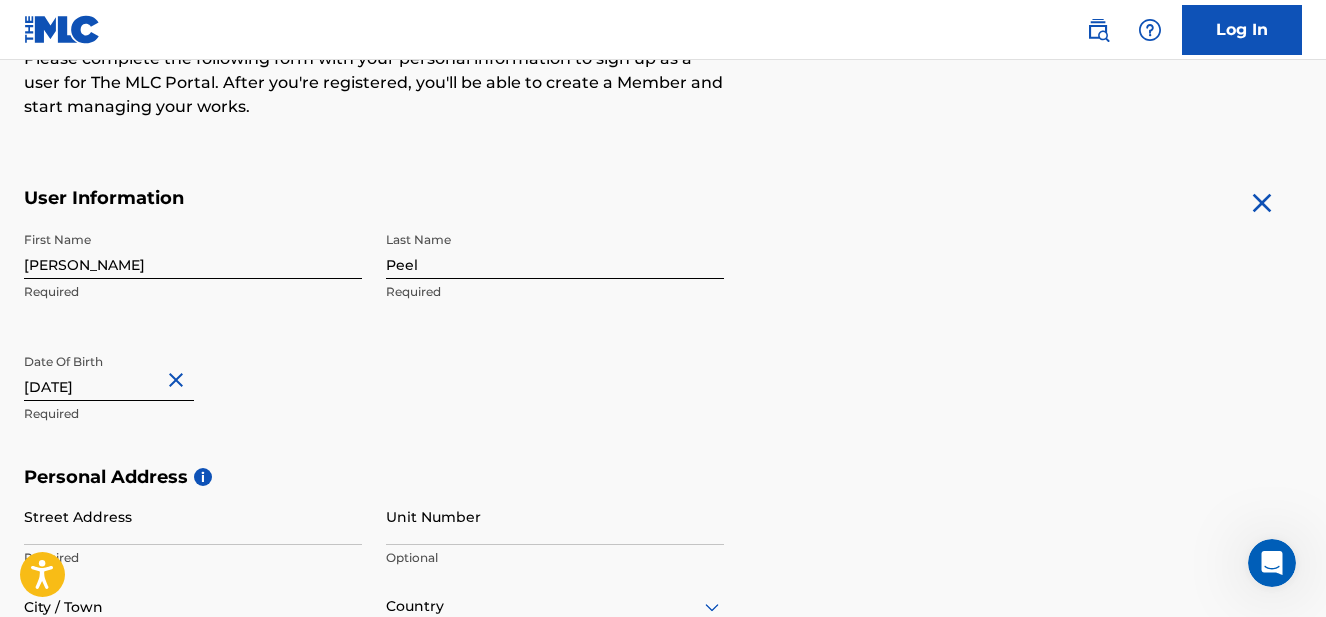 click on "First Name [PERSON_NAME] Required Last Name Peel Required Date Of Birth [DEMOGRAPHIC_DATA] Required" at bounding box center [374, 344] 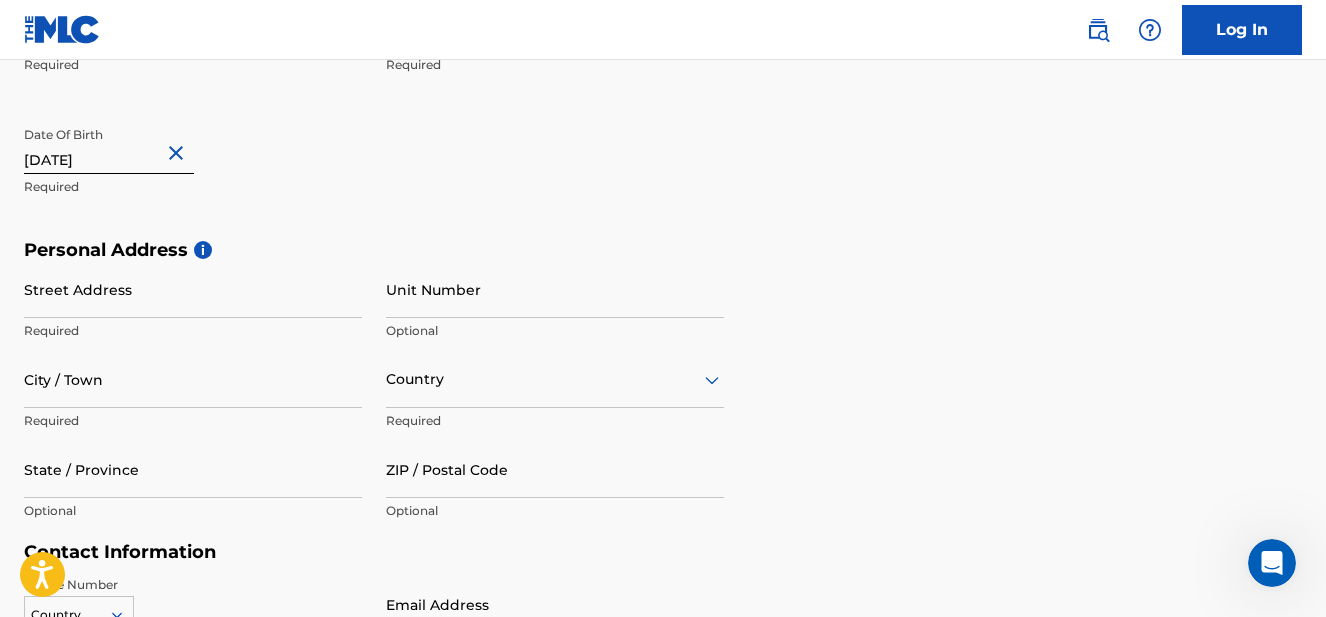 scroll, scrollTop: 523, scrollLeft: 0, axis: vertical 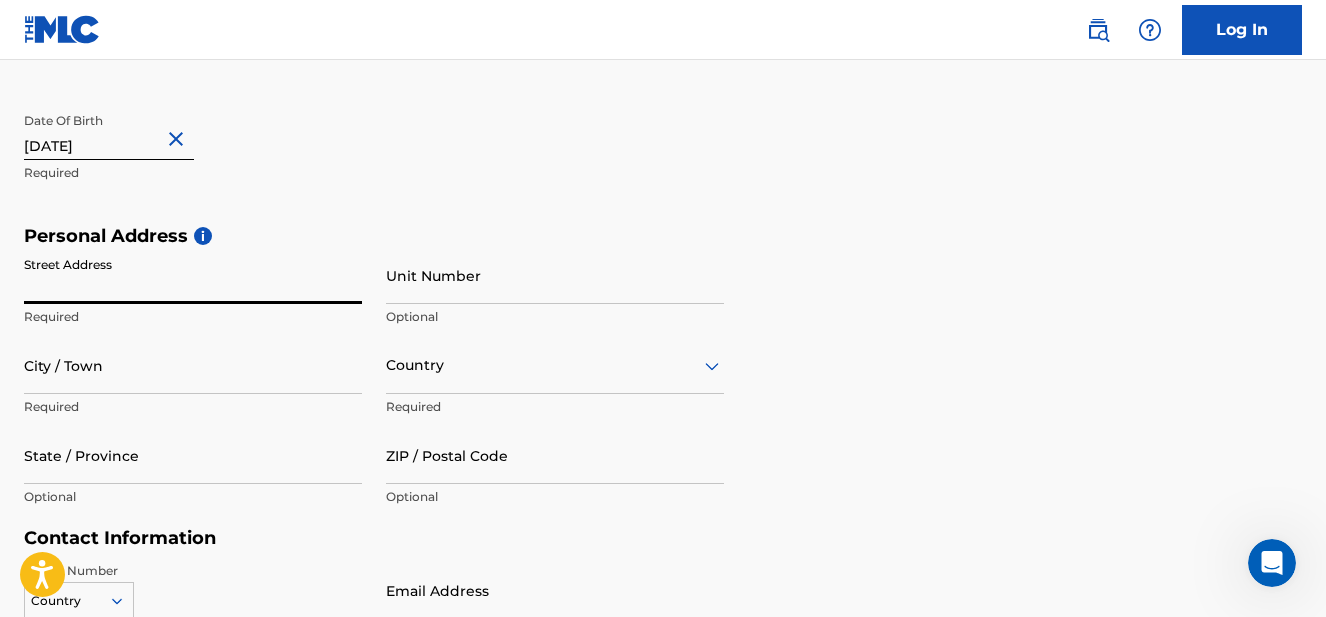 click on "Street Address" at bounding box center [193, 275] 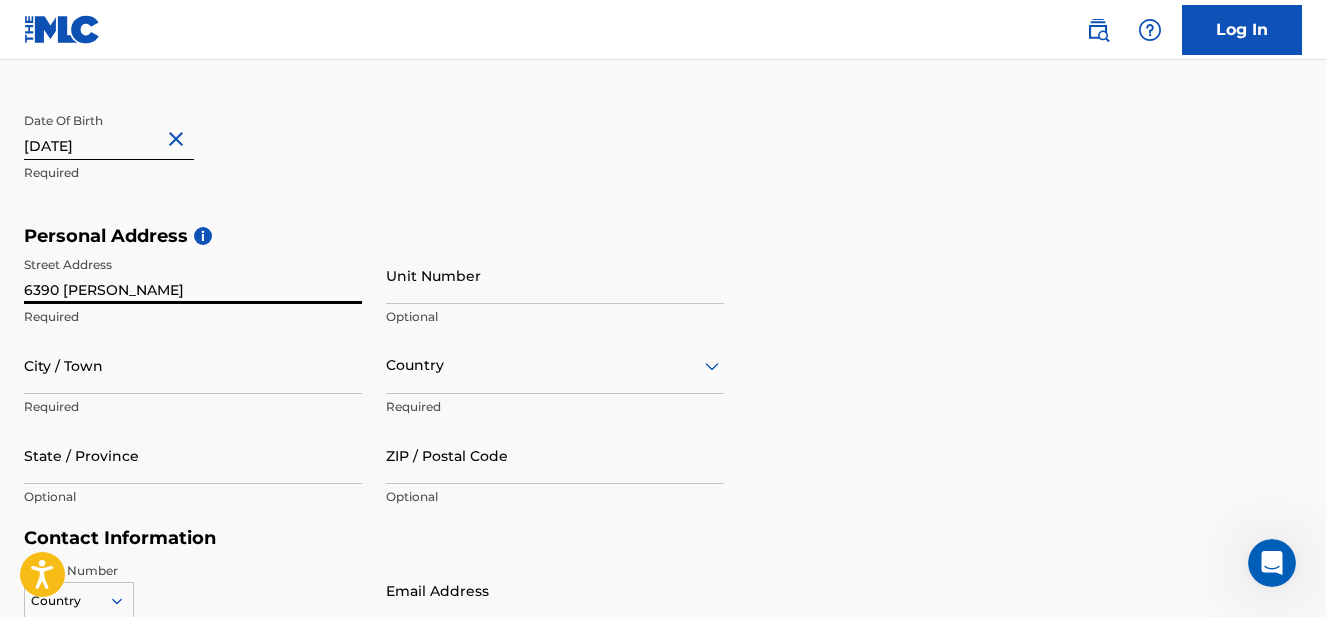 type on "[STREET_ADDRESS][PERSON_NAME]" 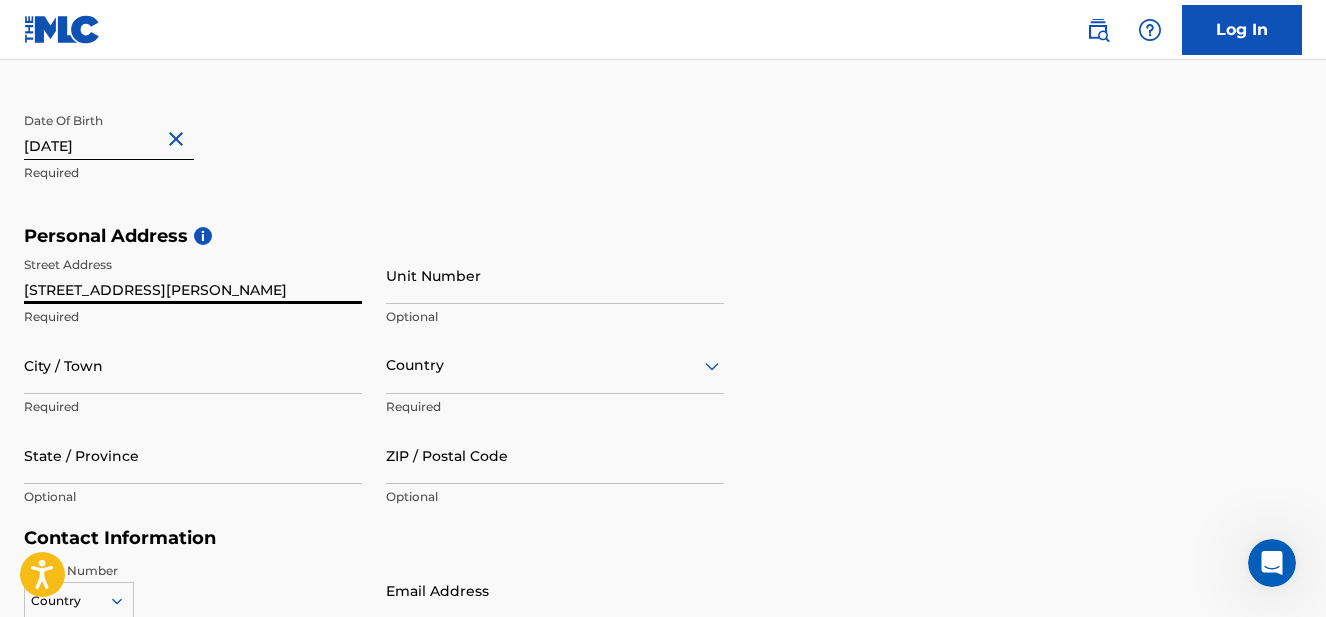 type on "703" 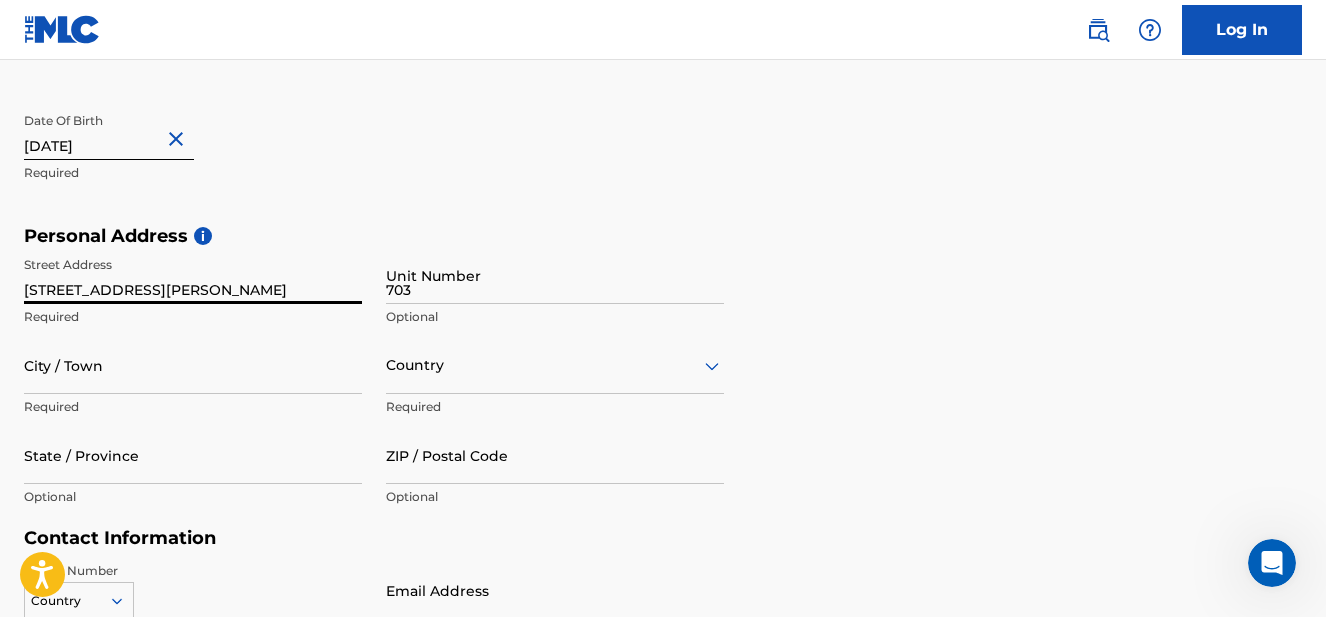 type on "[GEOGRAPHIC_DATA]" 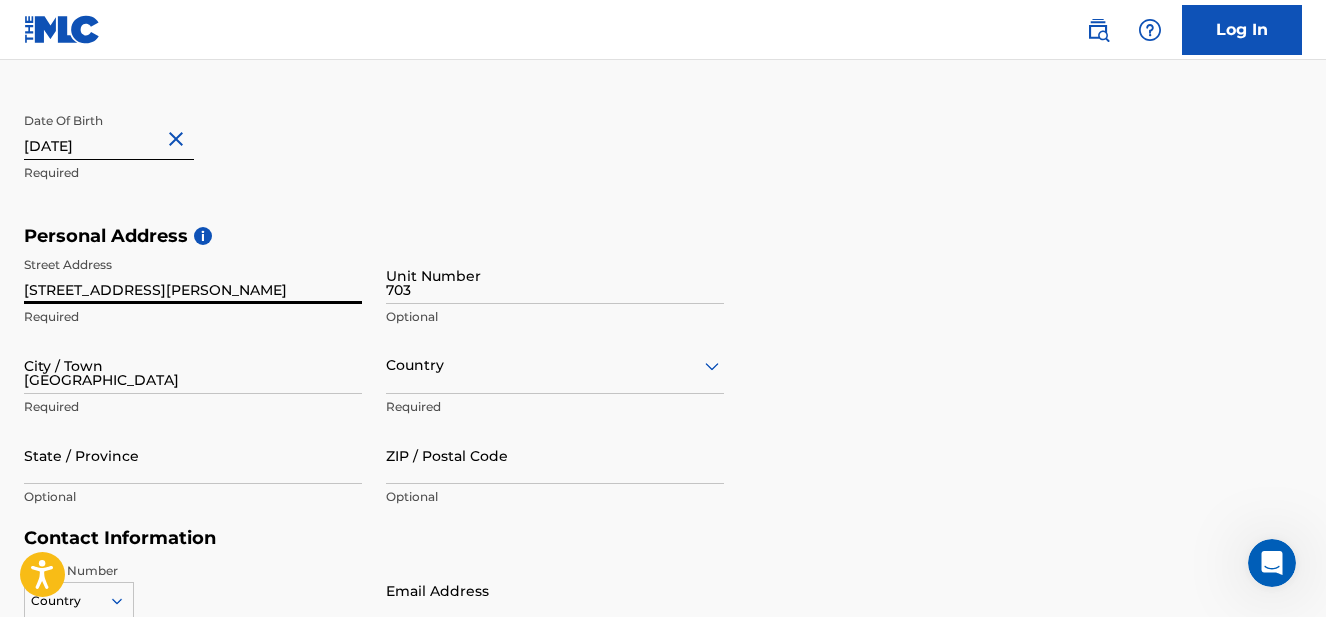 type on "[GEOGRAPHIC_DATA]" 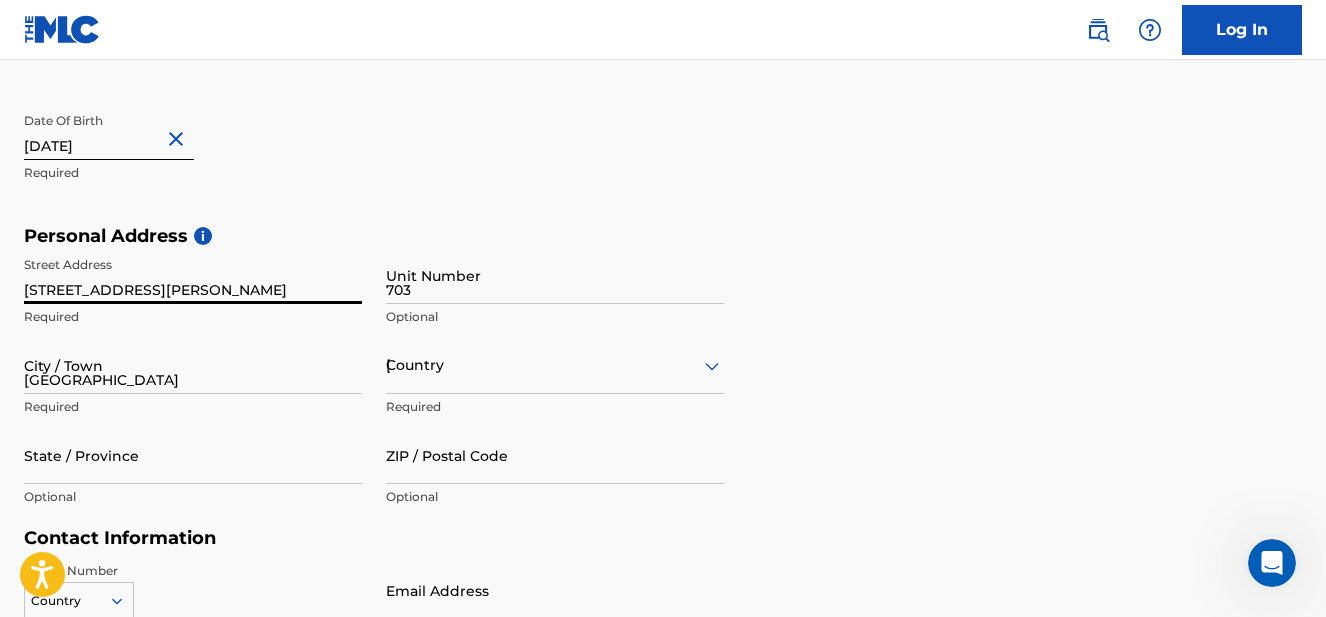 type on "[US_STATE]" 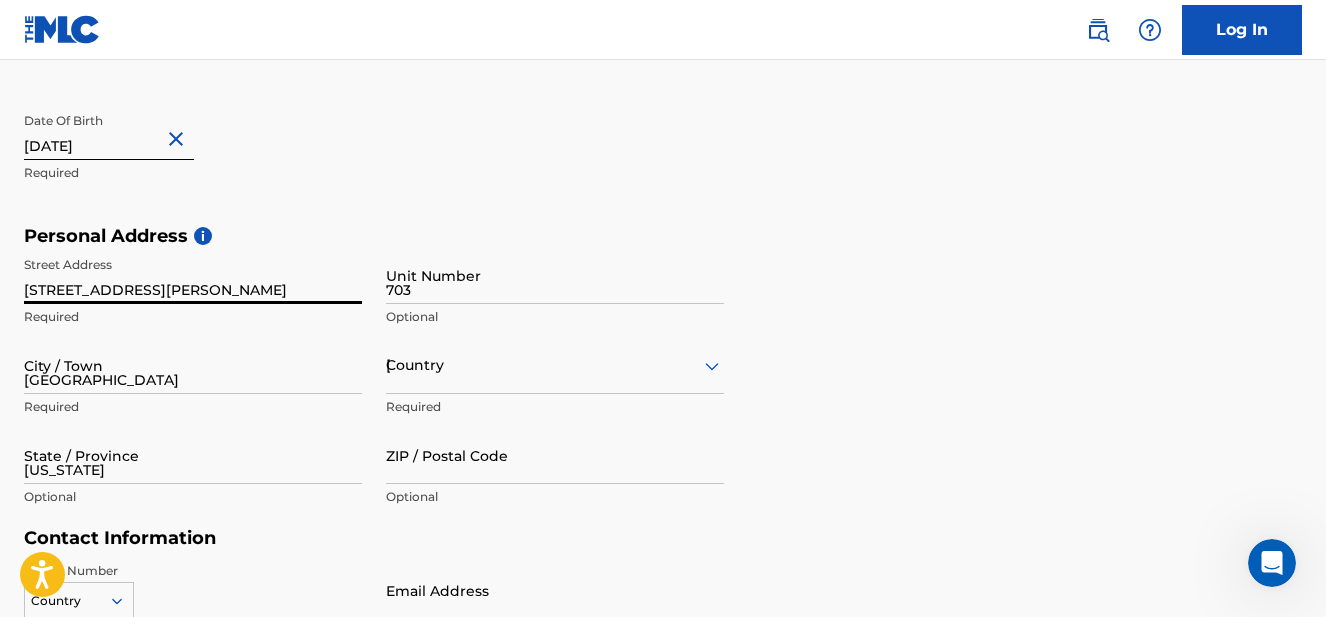type on "90028" 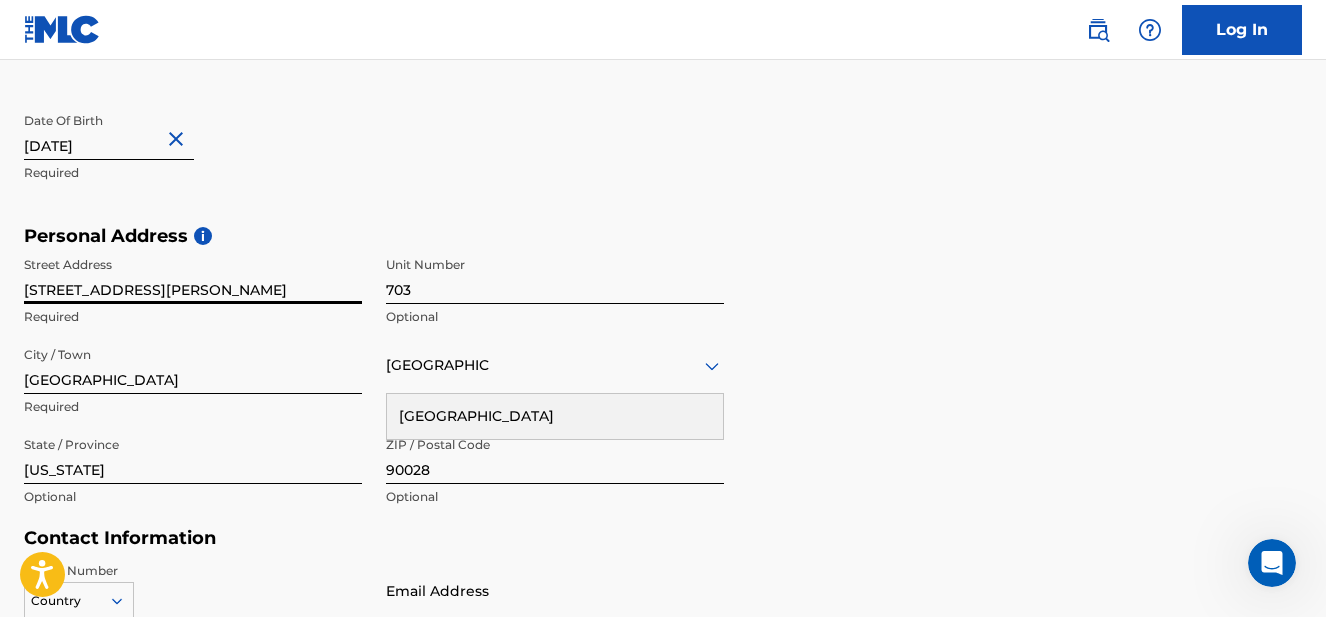 click on "703" at bounding box center (555, 275) 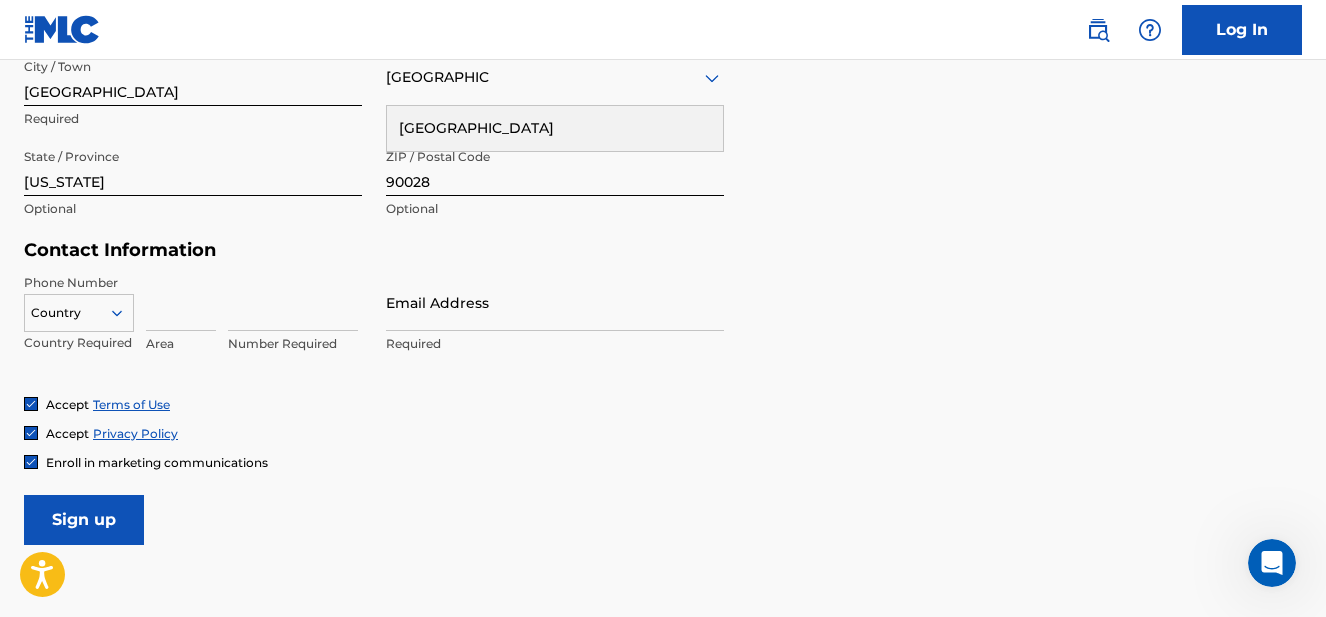 scroll, scrollTop: 813, scrollLeft: 0, axis: vertical 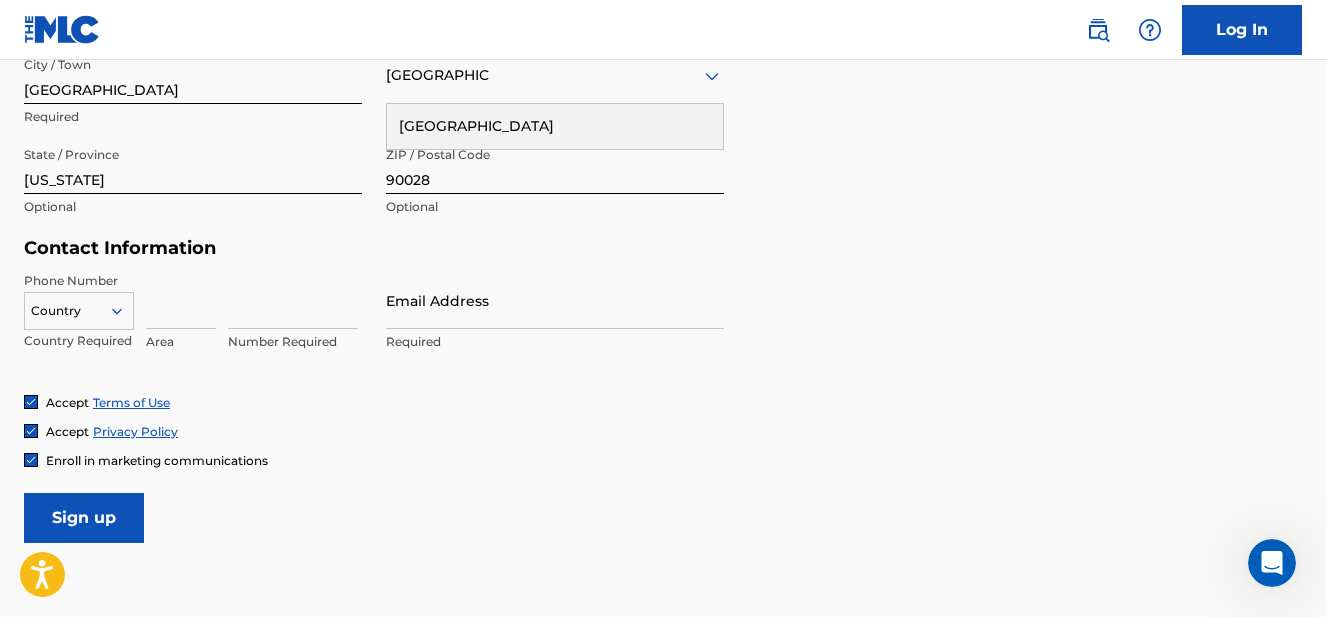 type on "712" 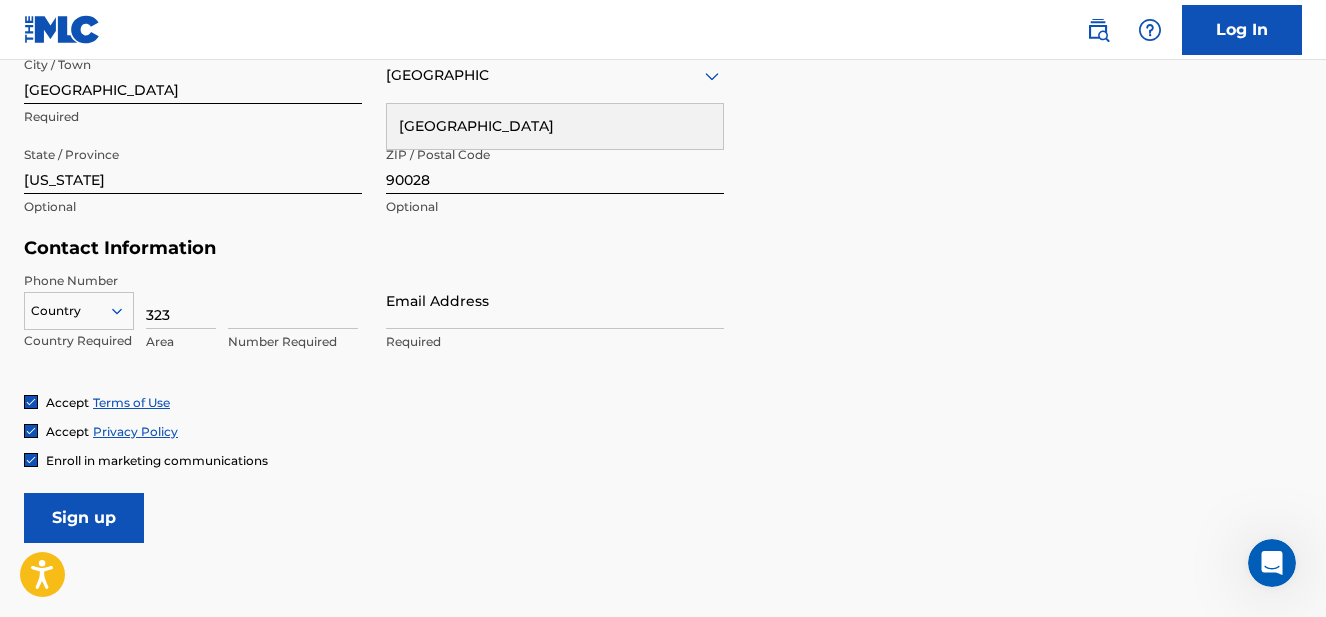 type on "323" 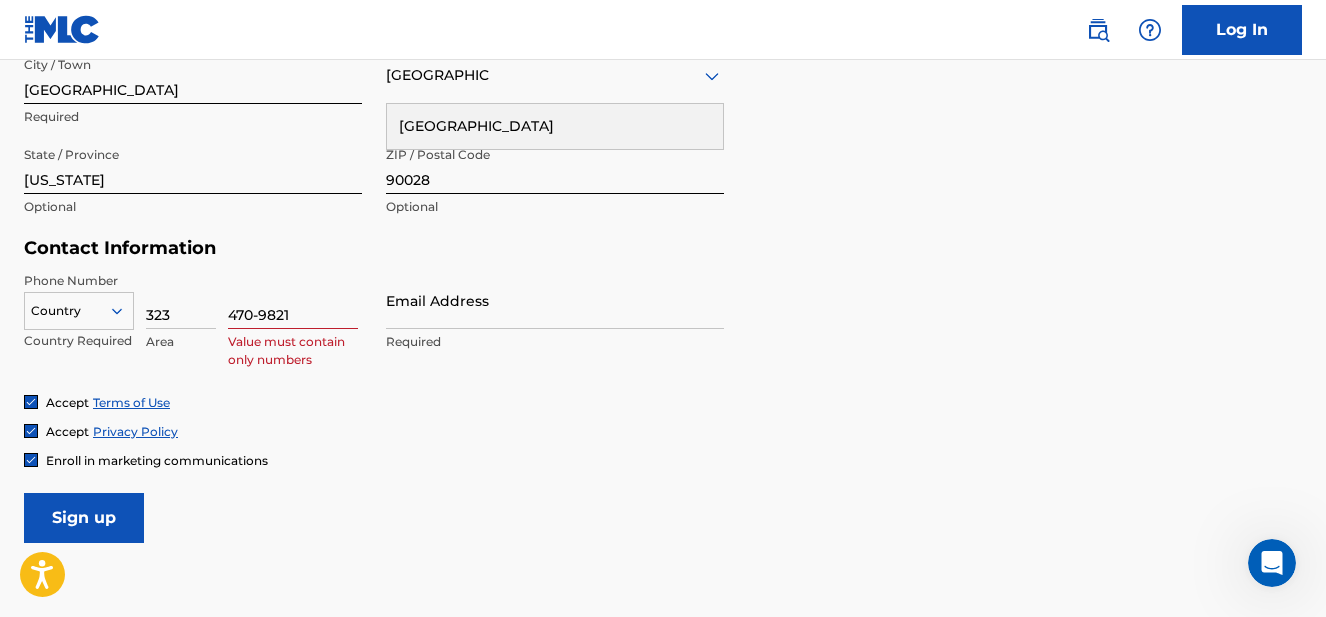 click on "Accept Terms of Use Accept Privacy Policy Enroll in marketing communications" at bounding box center (663, 431) 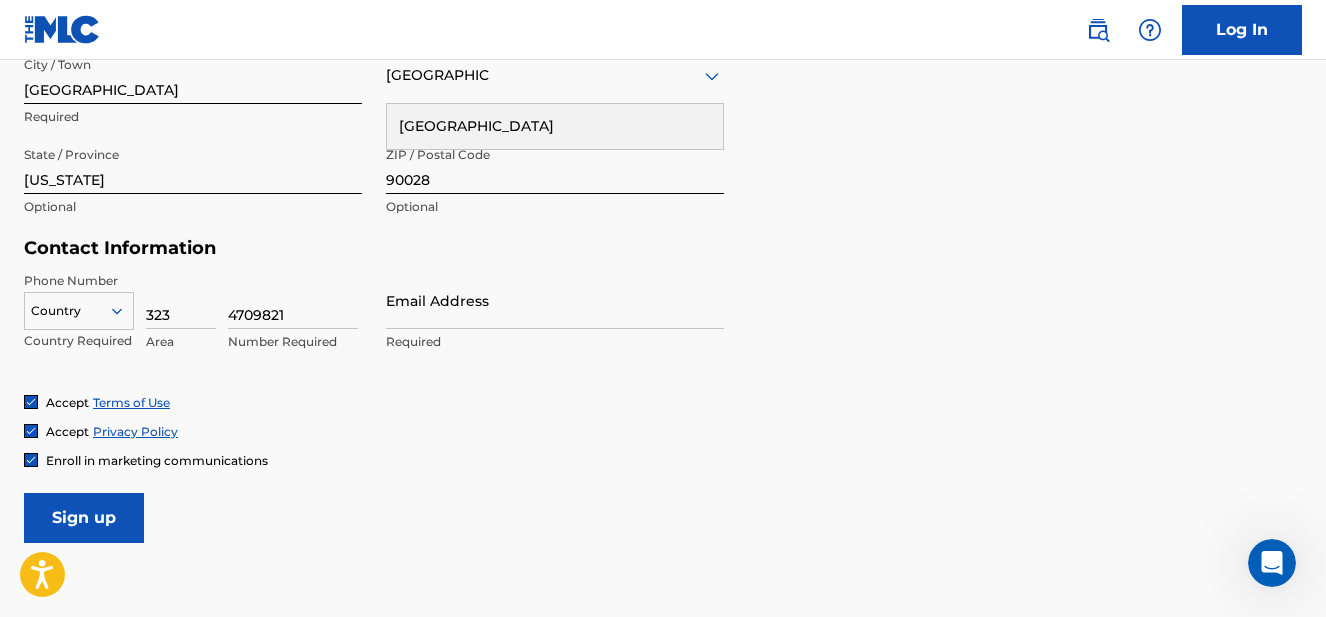 type on "4709821" 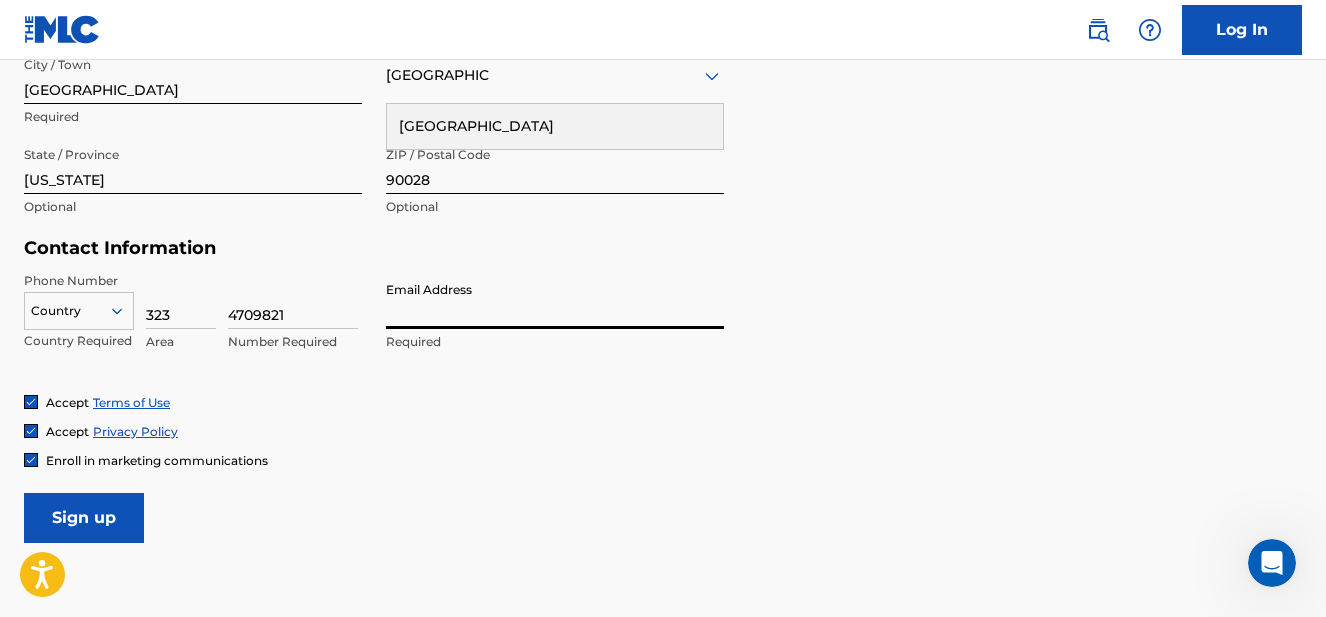 click on "Email Address" at bounding box center [555, 300] 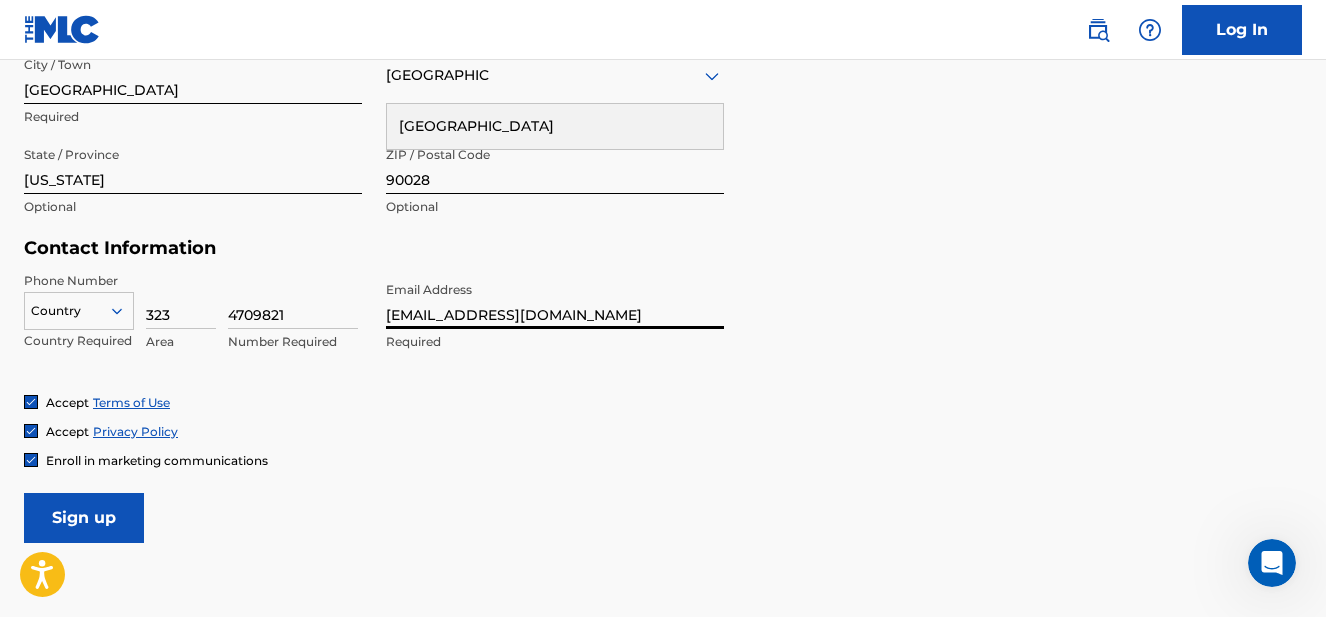 scroll, scrollTop: 947, scrollLeft: 0, axis: vertical 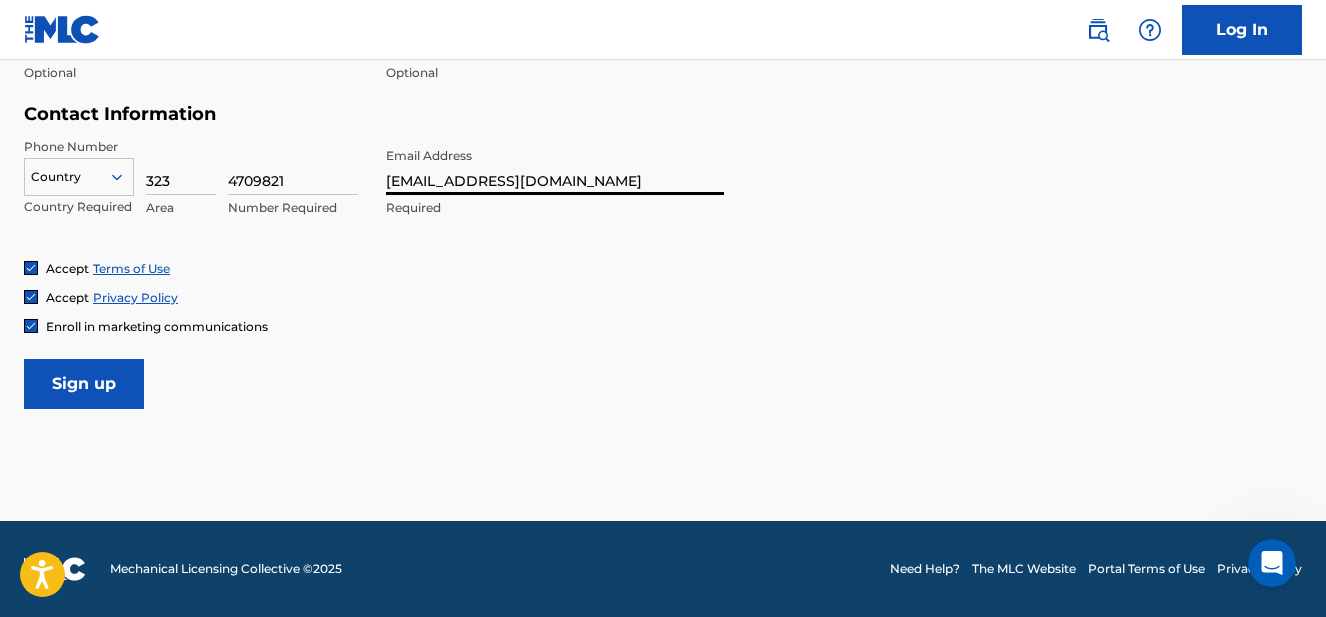 type on "[EMAIL_ADDRESS][DOMAIN_NAME]" 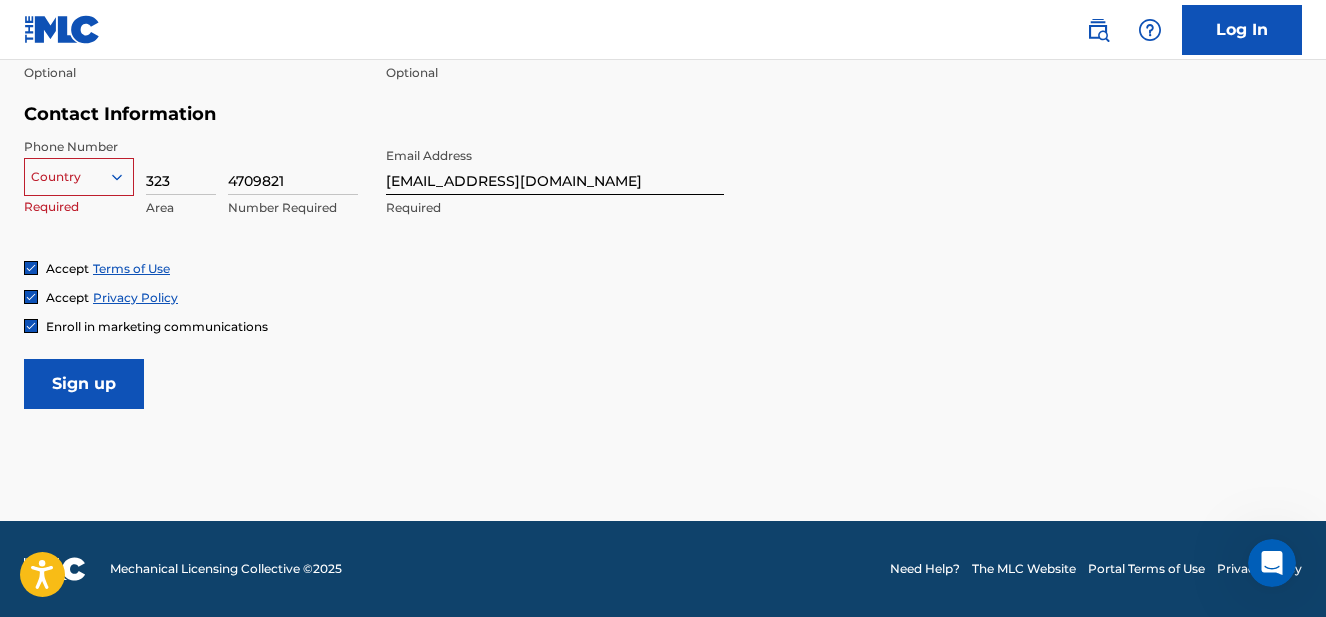 scroll, scrollTop: 579, scrollLeft: 0, axis: vertical 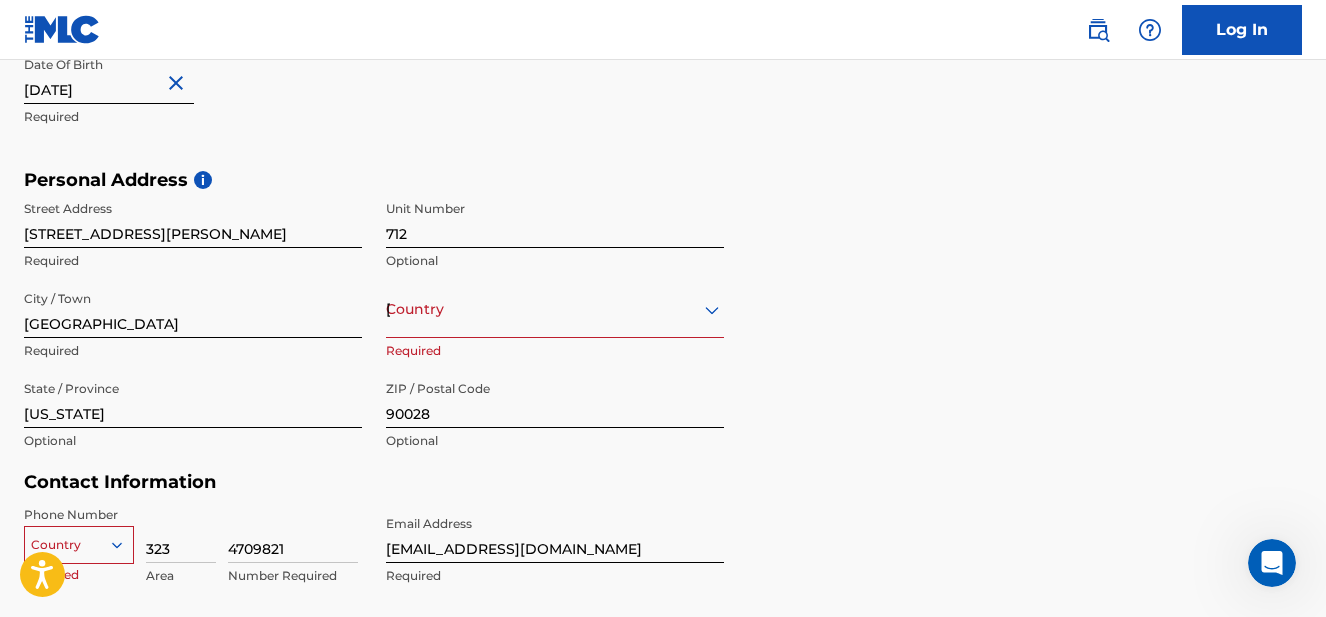 click on "Country [GEOGRAPHIC_DATA]" at bounding box center [555, 309] 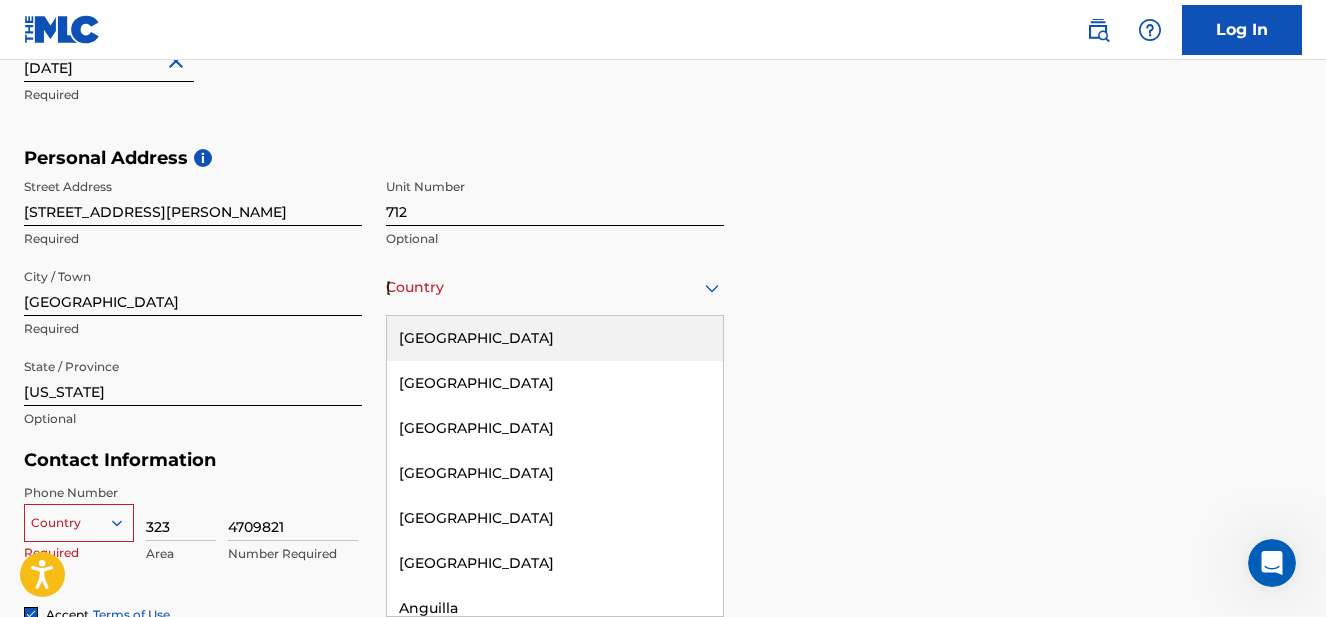 click on "[GEOGRAPHIC_DATA]" at bounding box center [555, 338] 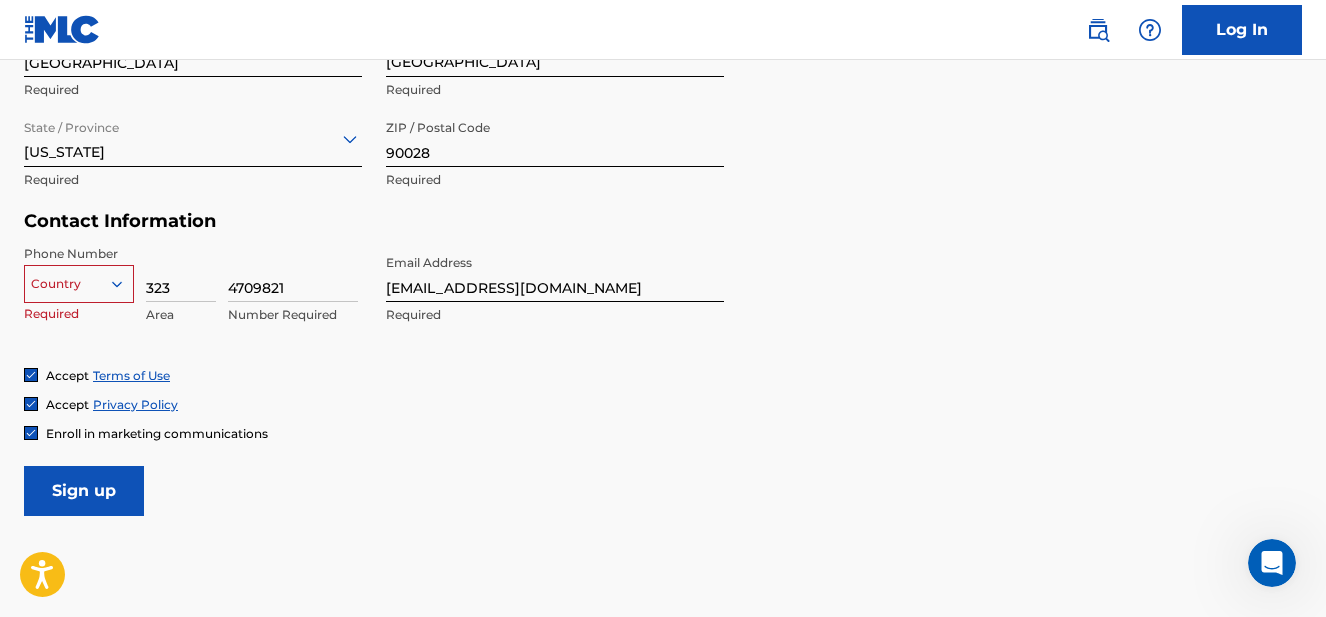 scroll, scrollTop: 844, scrollLeft: 0, axis: vertical 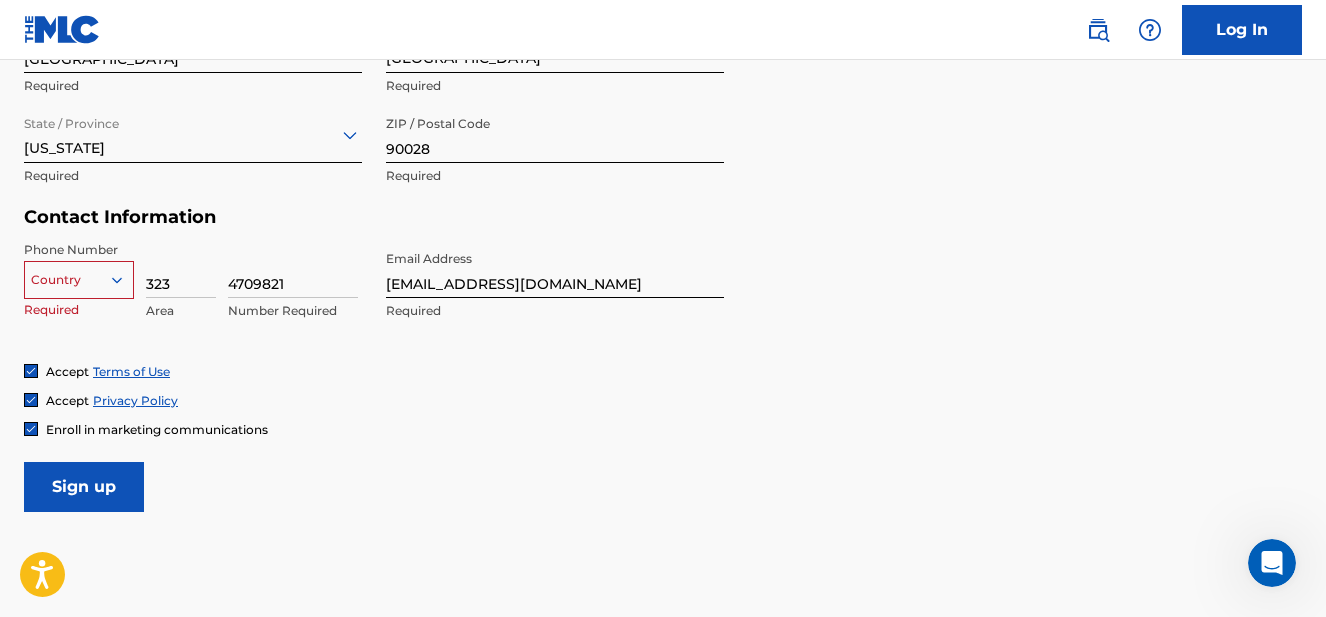 click at bounding box center [79, 280] 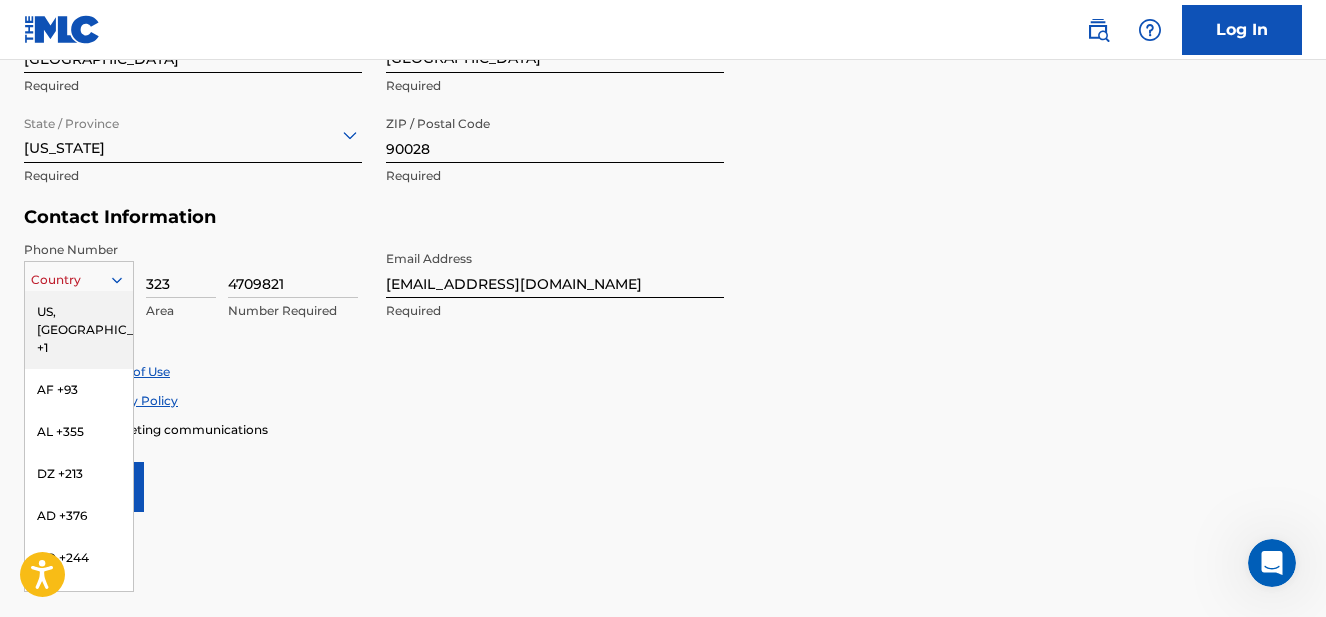 click on "US, [GEOGRAPHIC_DATA] +1" at bounding box center [79, 330] 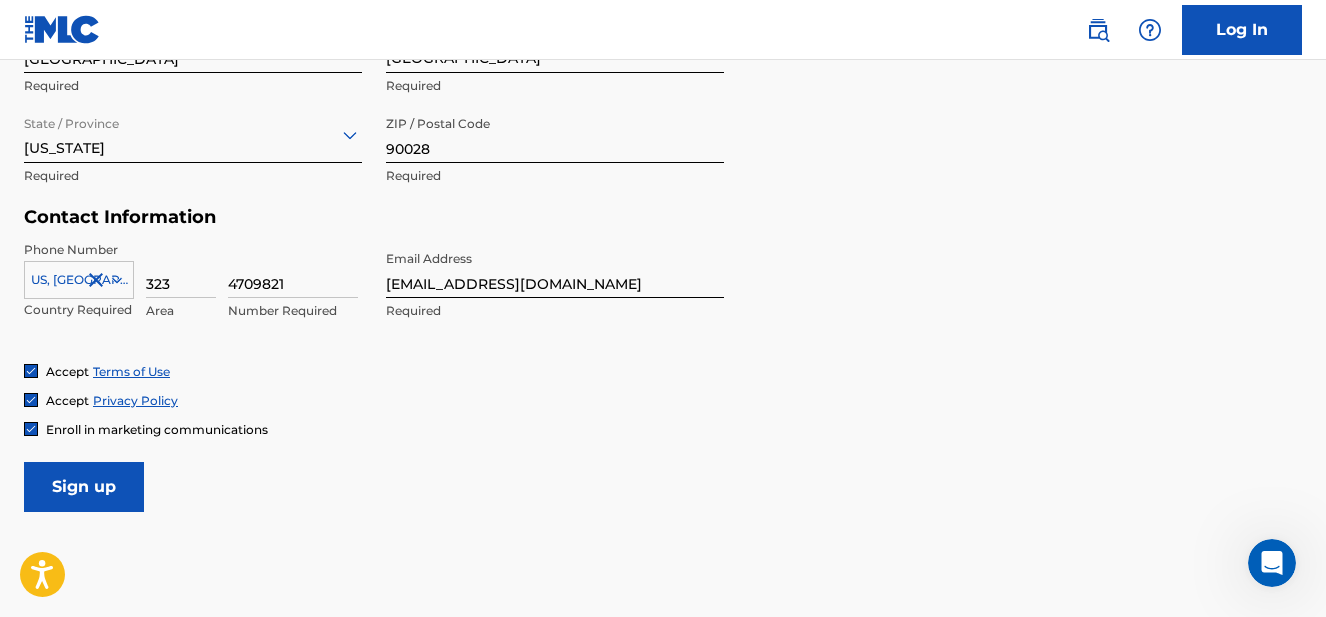click on "Sign up" at bounding box center [84, 487] 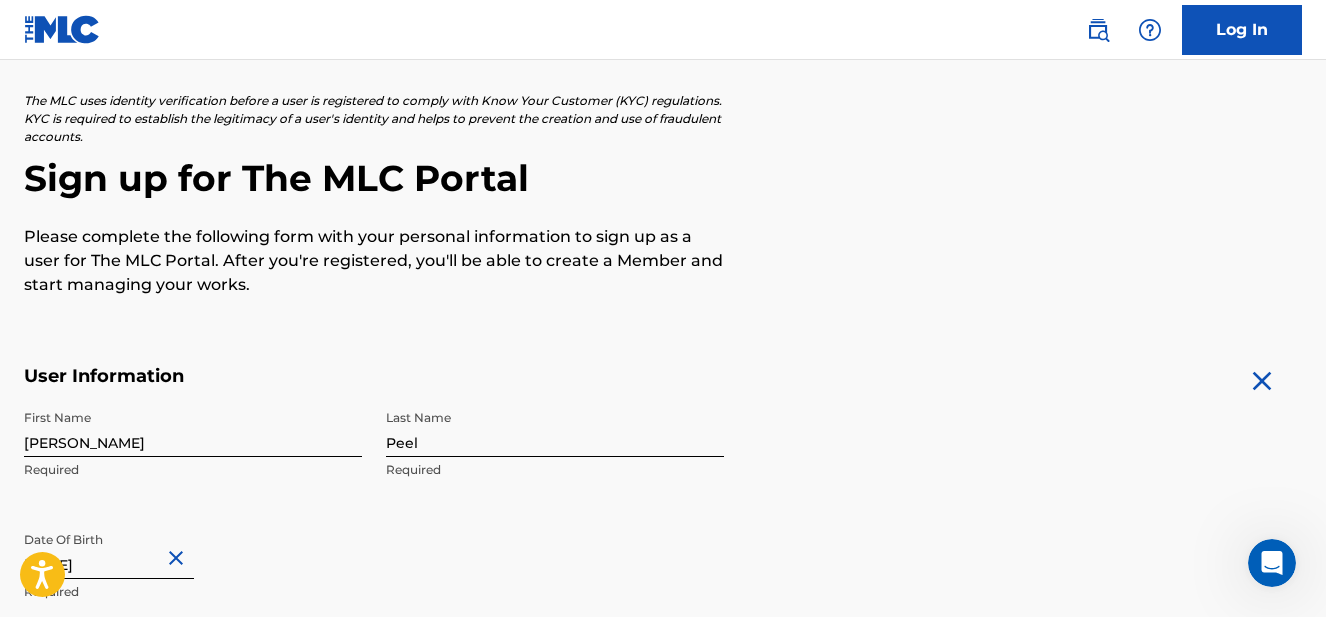 scroll, scrollTop: 0, scrollLeft: 0, axis: both 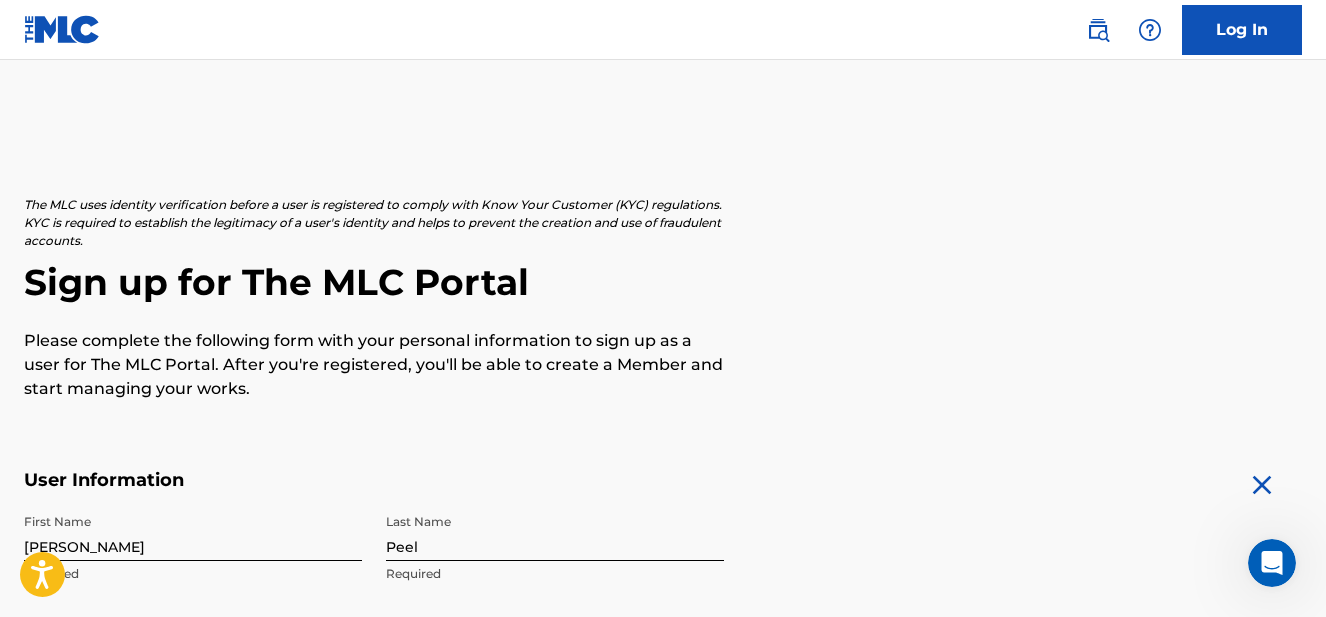click on "Log In" at bounding box center (1242, 30) 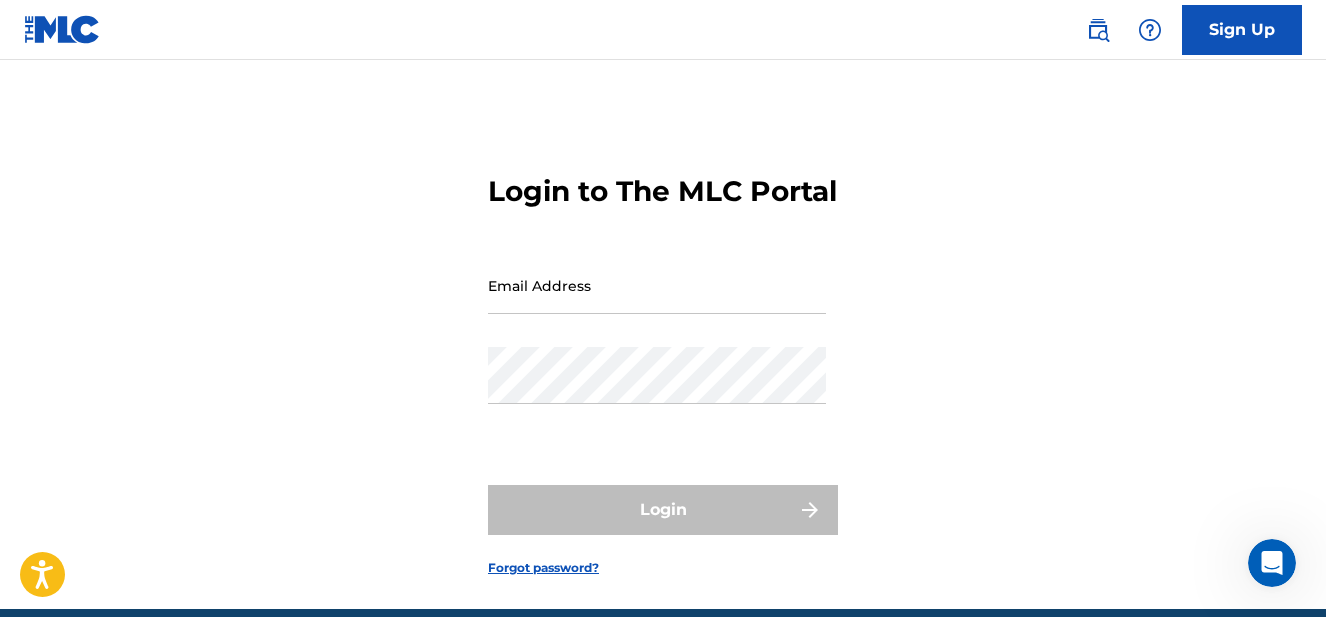 click on "Email Address" at bounding box center (657, 285) 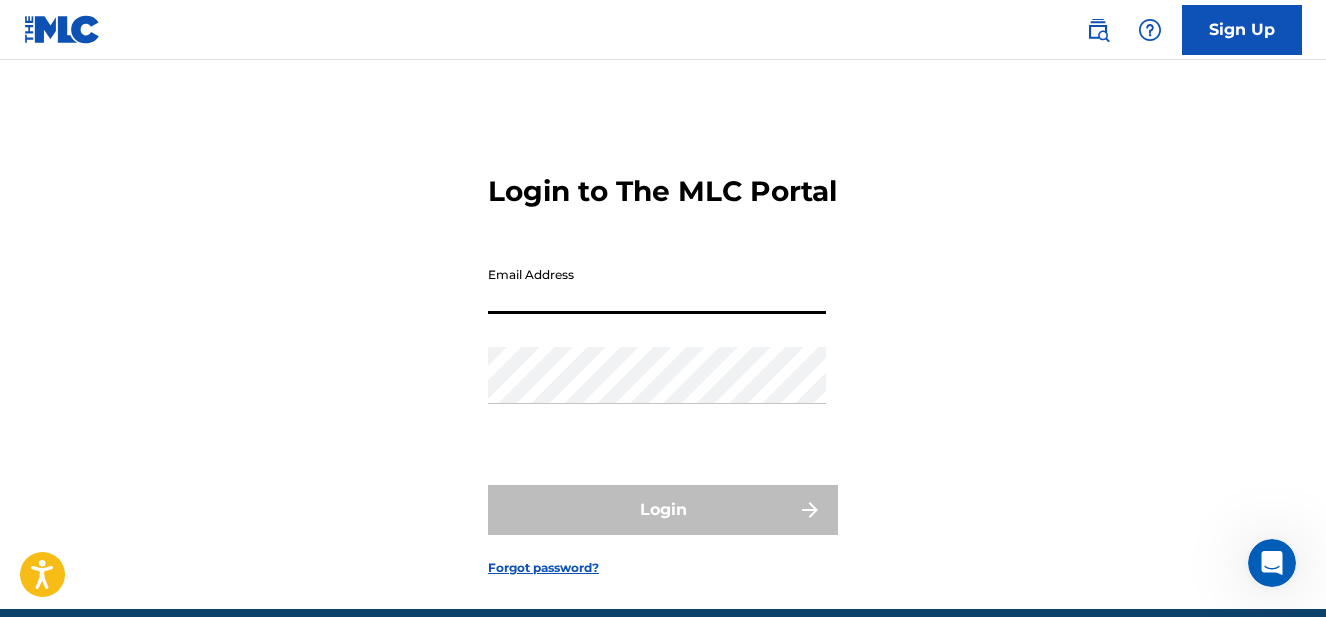 type on "[EMAIL_ADDRESS][DOMAIN_NAME]" 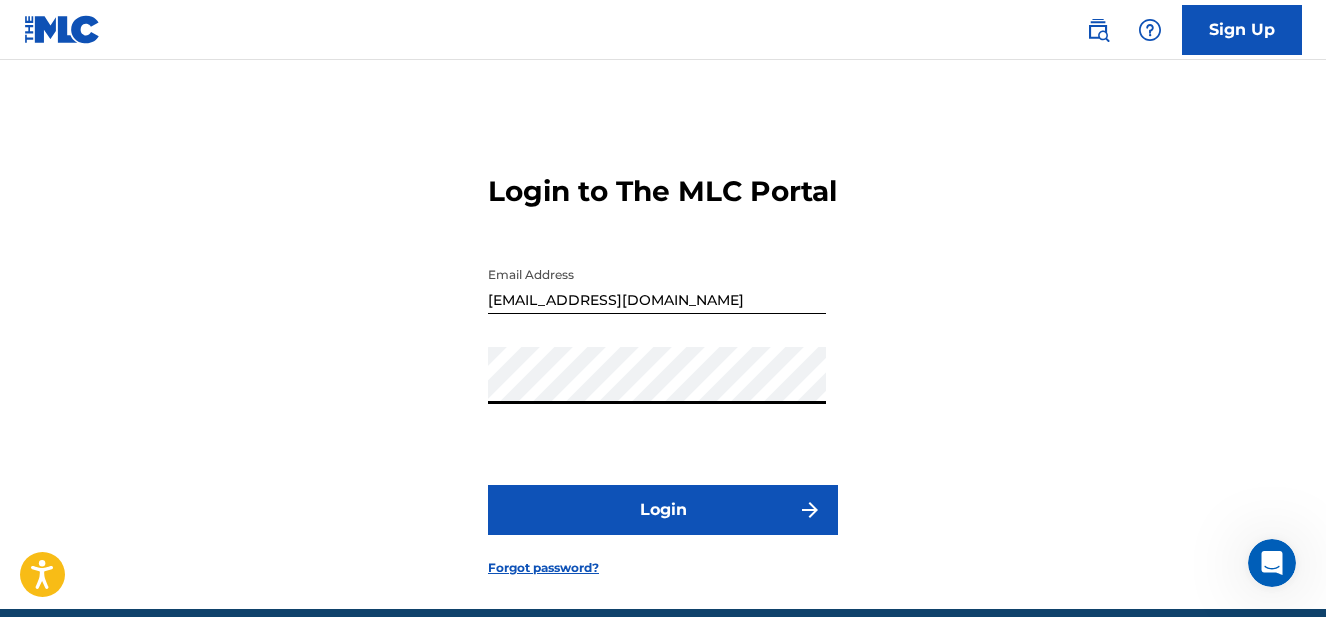 click on "Login" at bounding box center [663, 510] 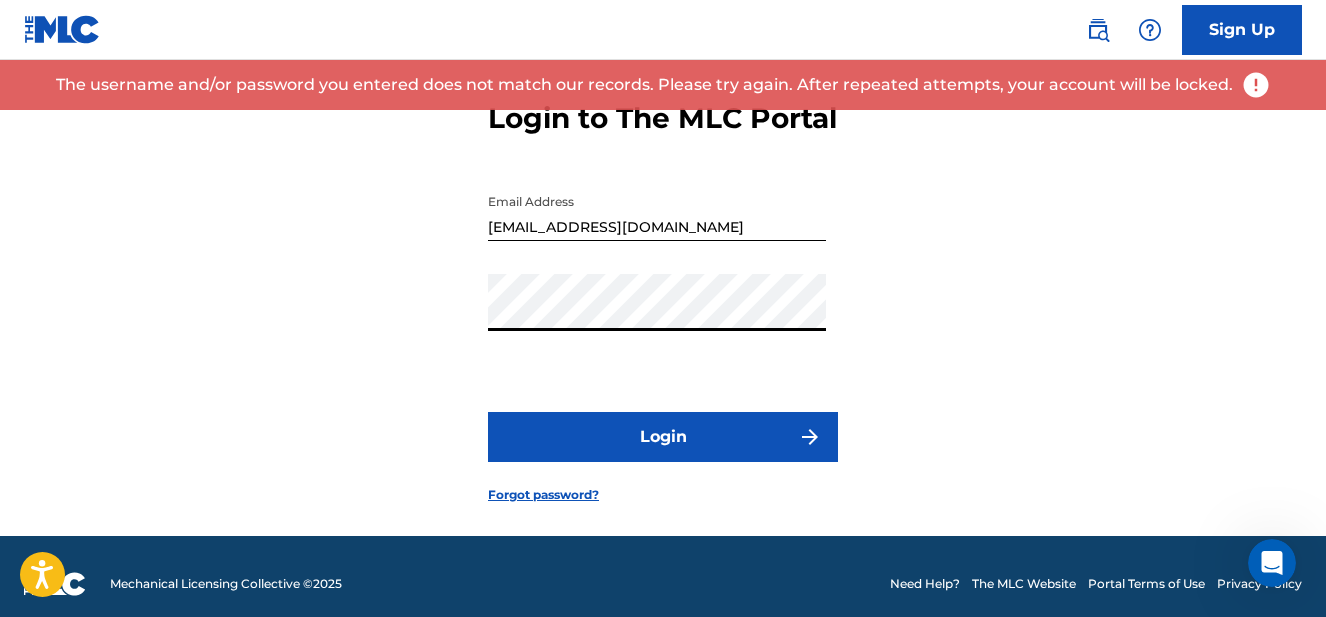 scroll, scrollTop: 81, scrollLeft: 0, axis: vertical 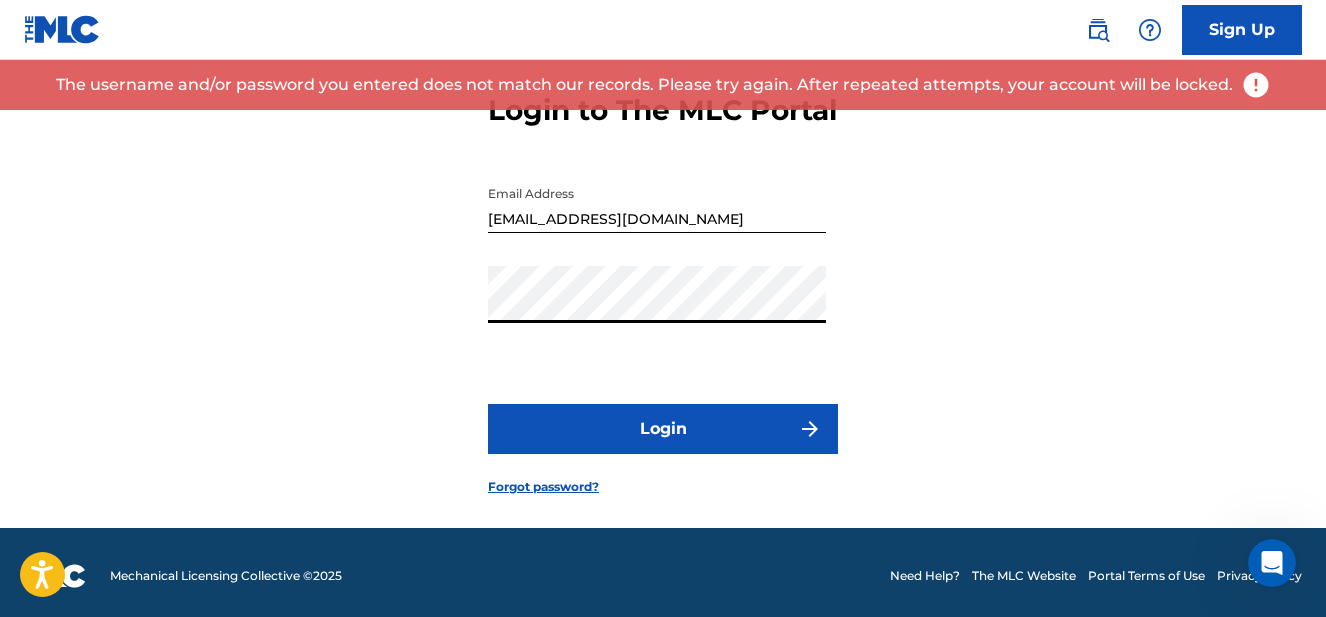 click on "Forgot password?" at bounding box center (543, 487) 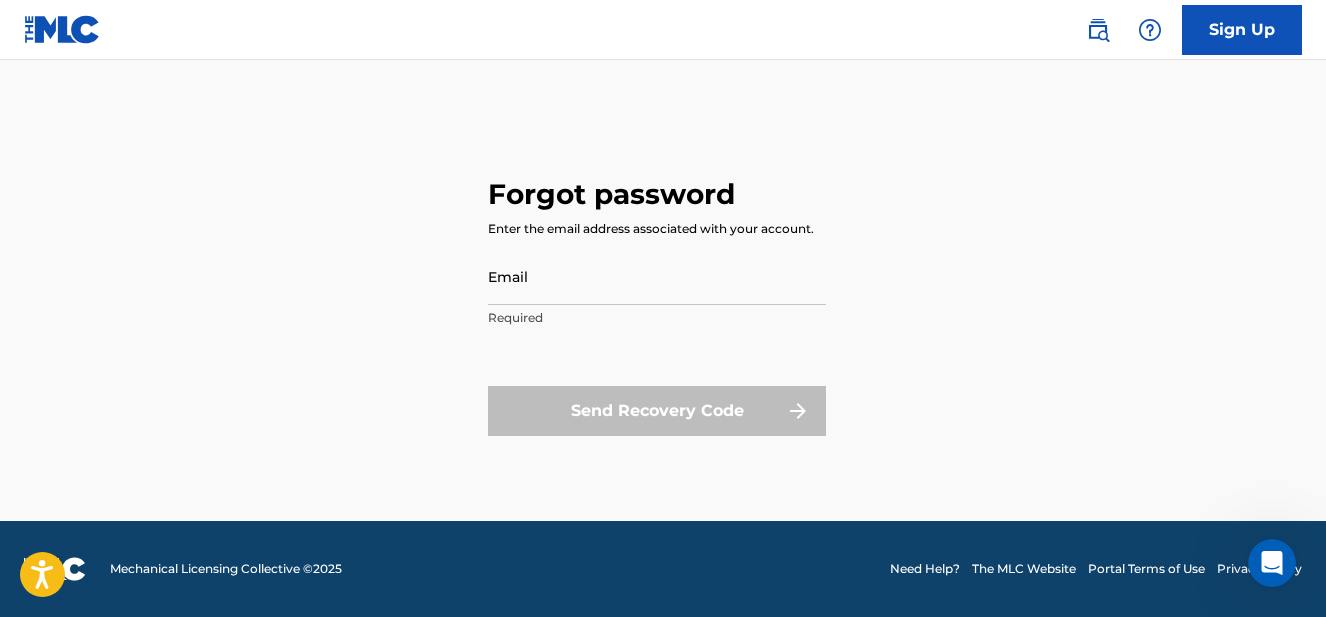 scroll, scrollTop: 0, scrollLeft: 0, axis: both 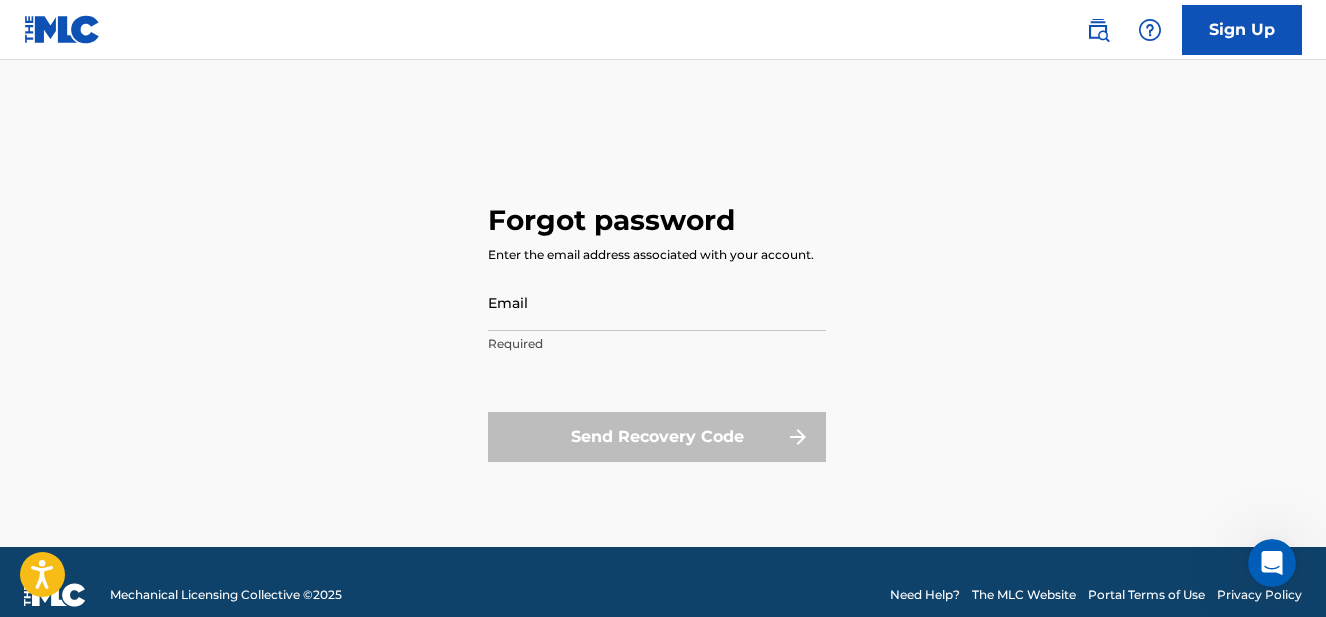 click on "Email" at bounding box center (657, 302) 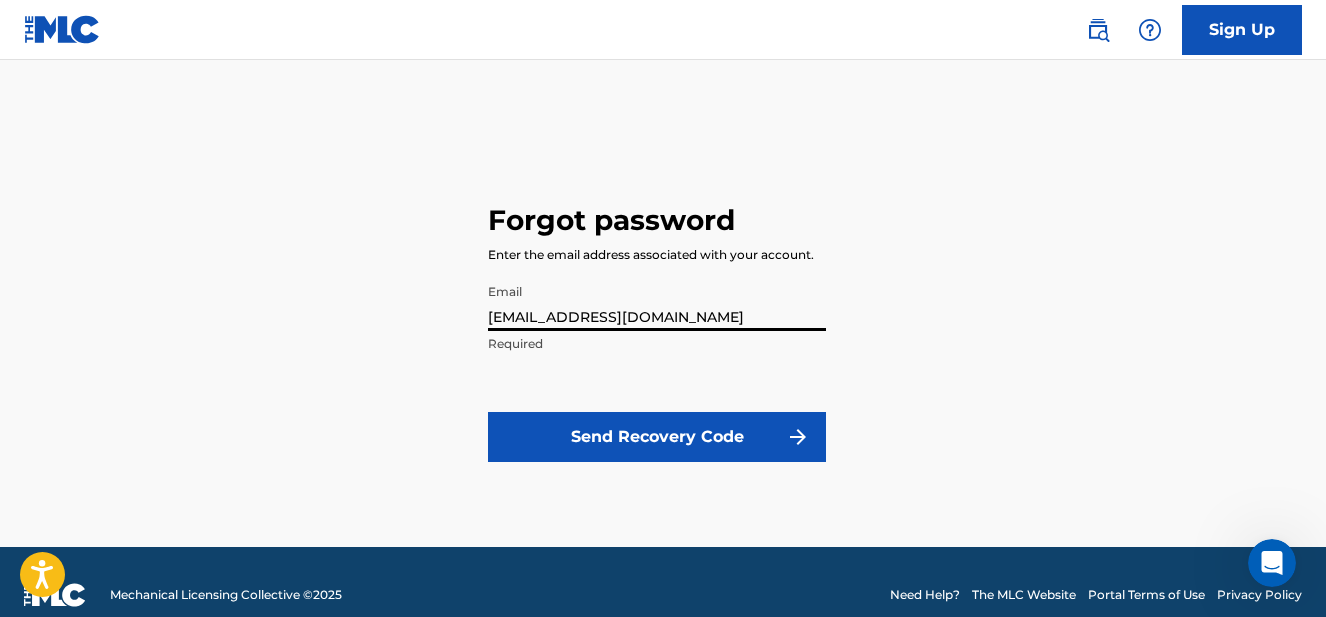 type on "[EMAIL_ADDRESS][DOMAIN_NAME]" 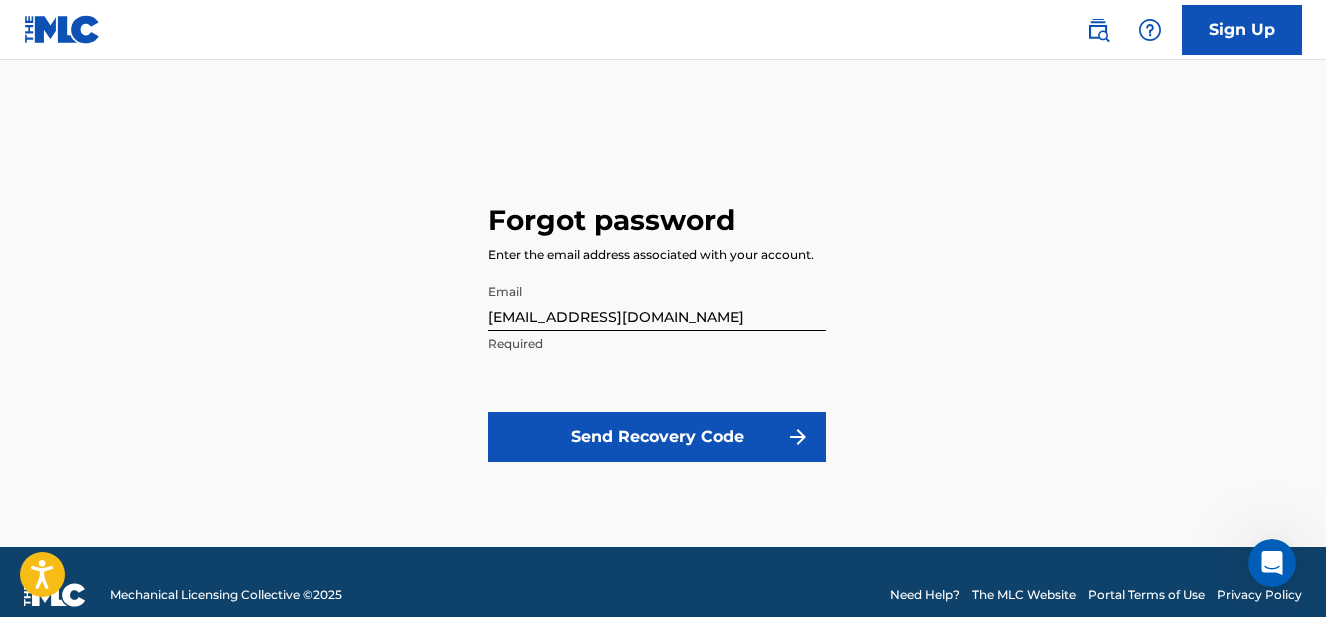 click on "Send Recovery Code" at bounding box center [657, 437] 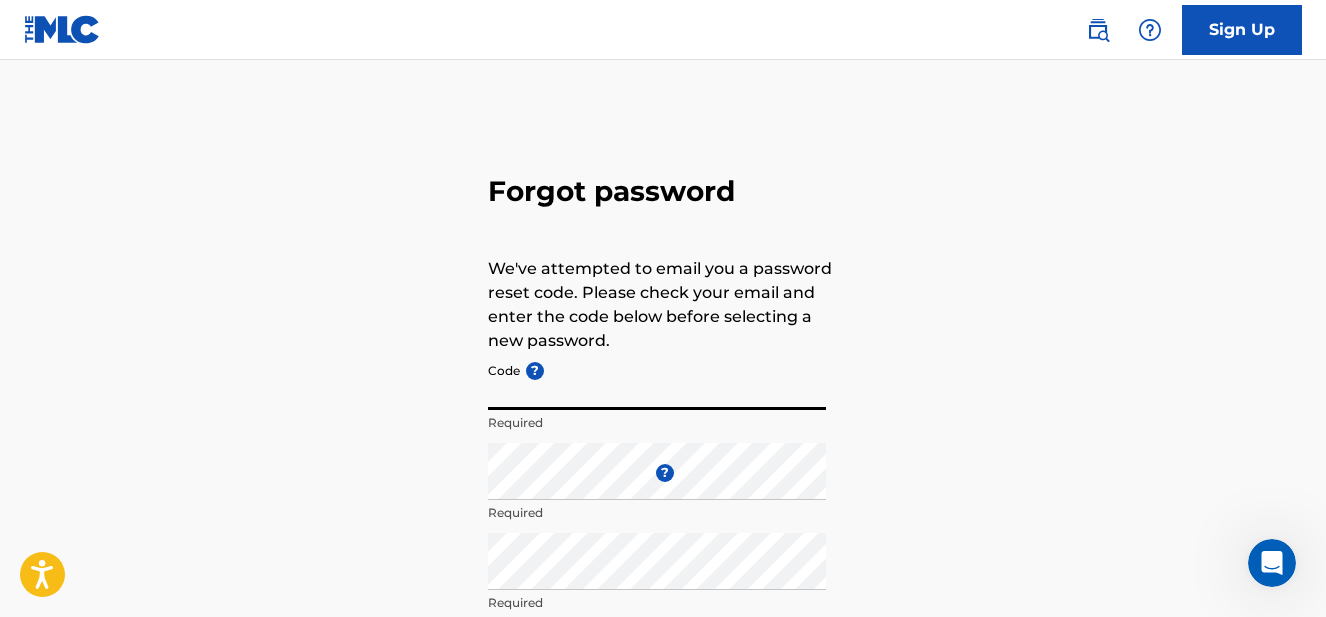 click on "Code ?" at bounding box center [657, 381] 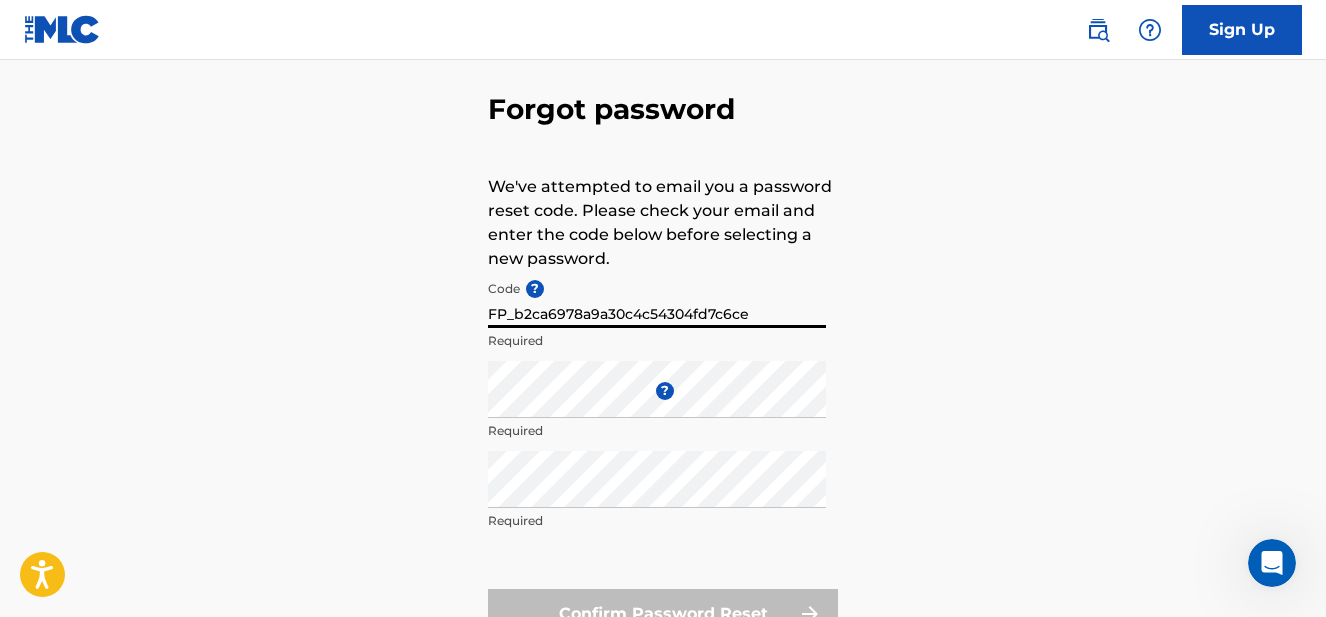 scroll, scrollTop: 86, scrollLeft: 0, axis: vertical 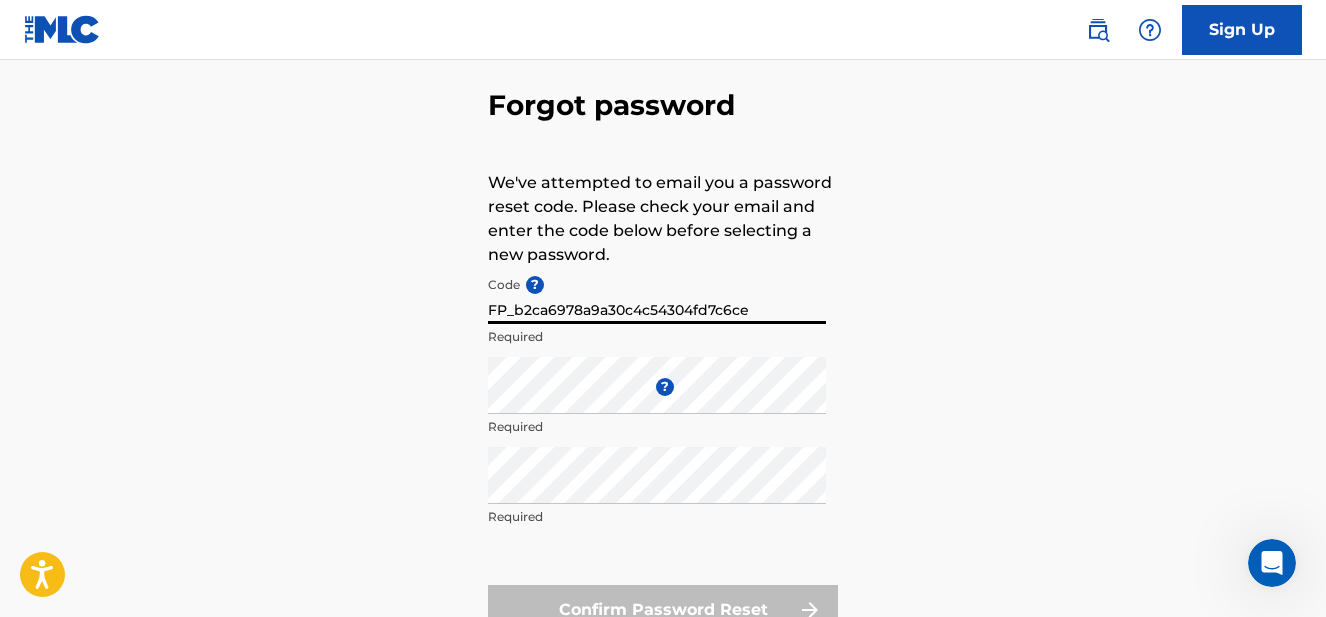 type on "FP_b2ca6978a9a30c4c54304fd7c6ce" 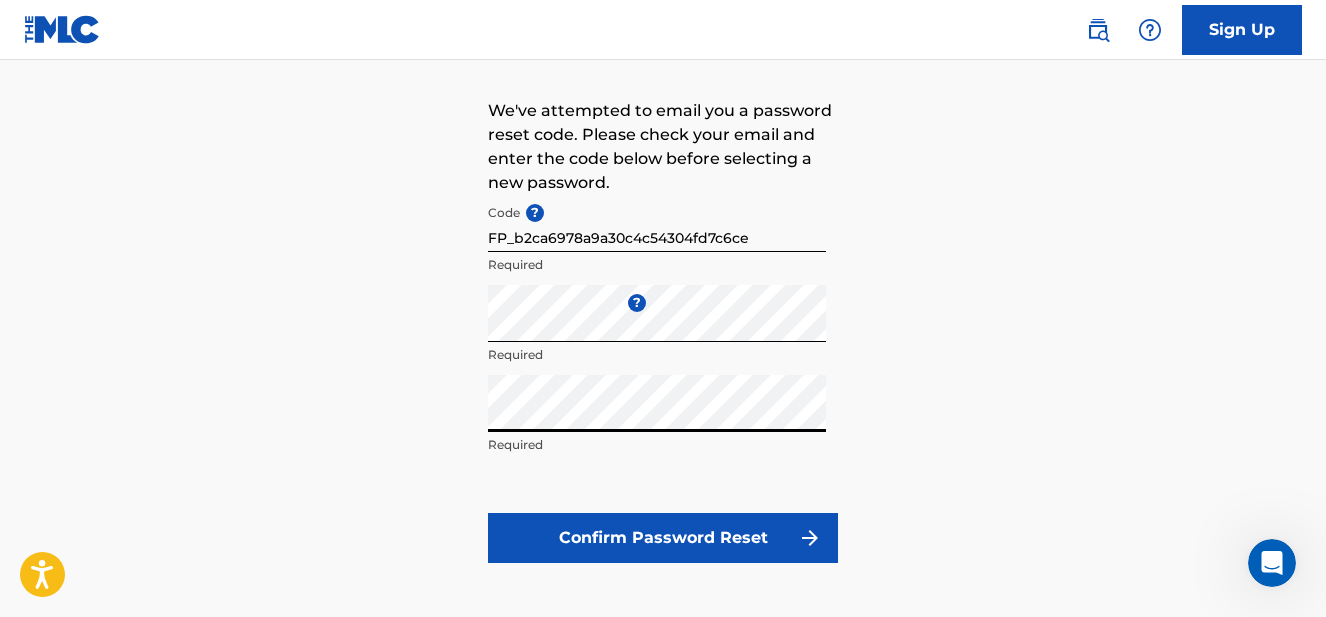 scroll, scrollTop: 165, scrollLeft: 0, axis: vertical 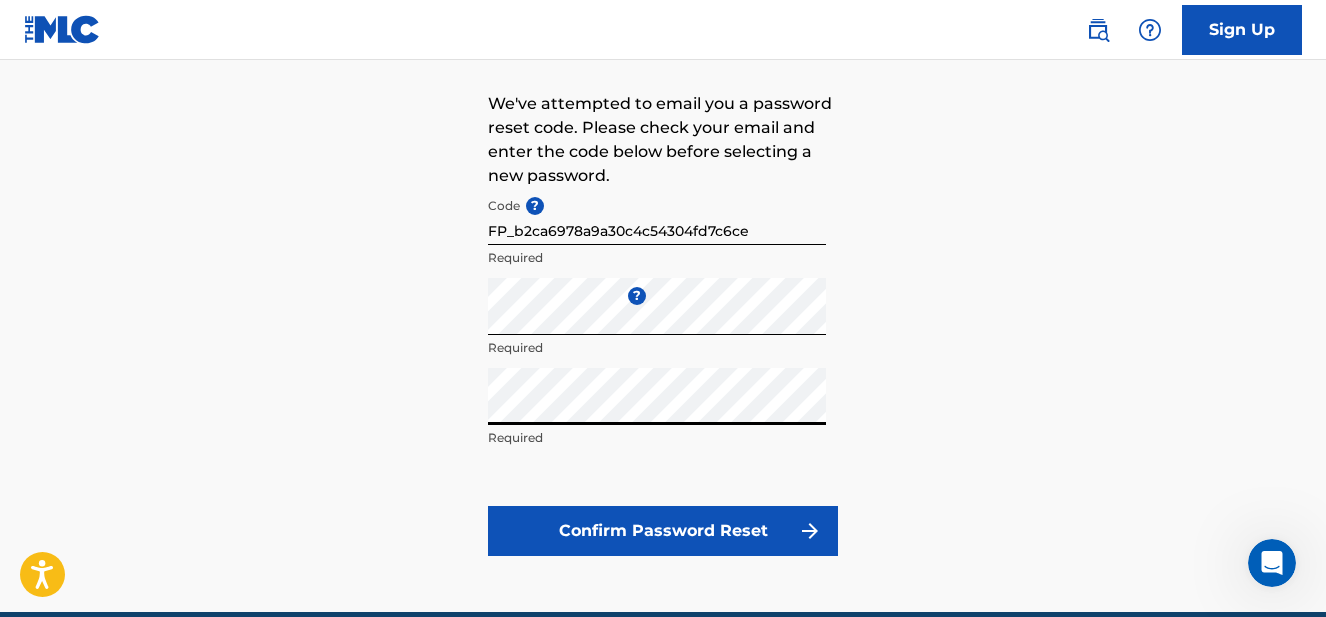 click on "Confirm Password Reset" at bounding box center [663, 531] 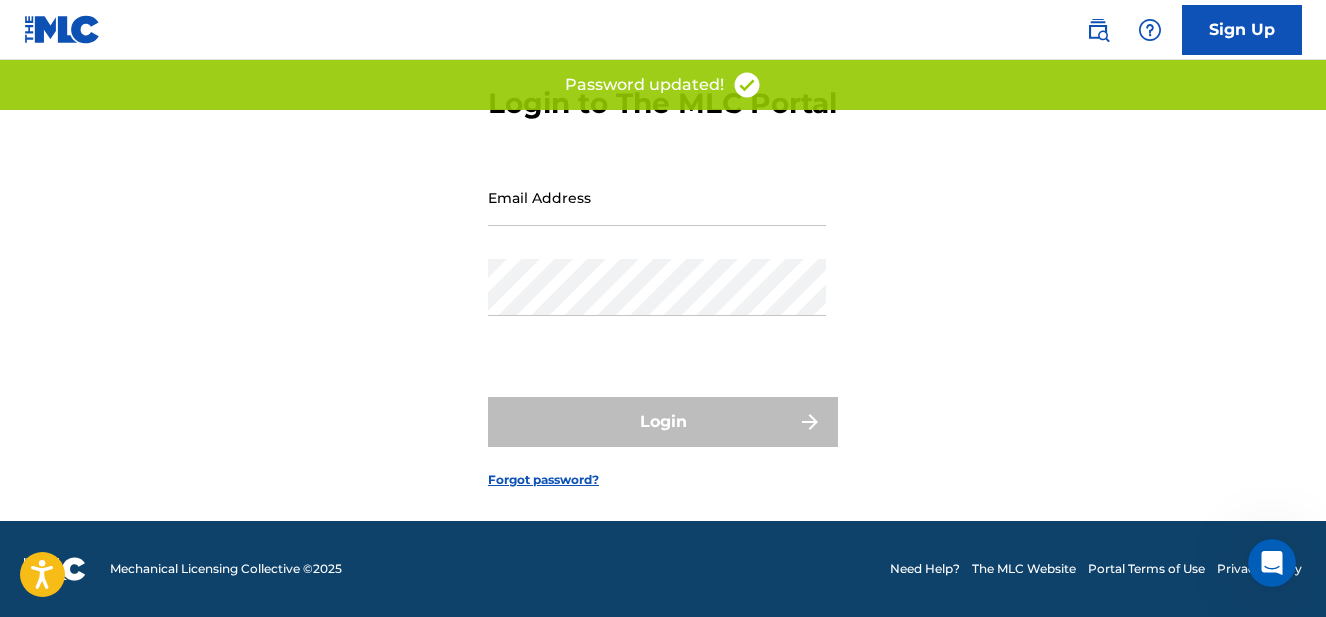 scroll, scrollTop: 0, scrollLeft: 0, axis: both 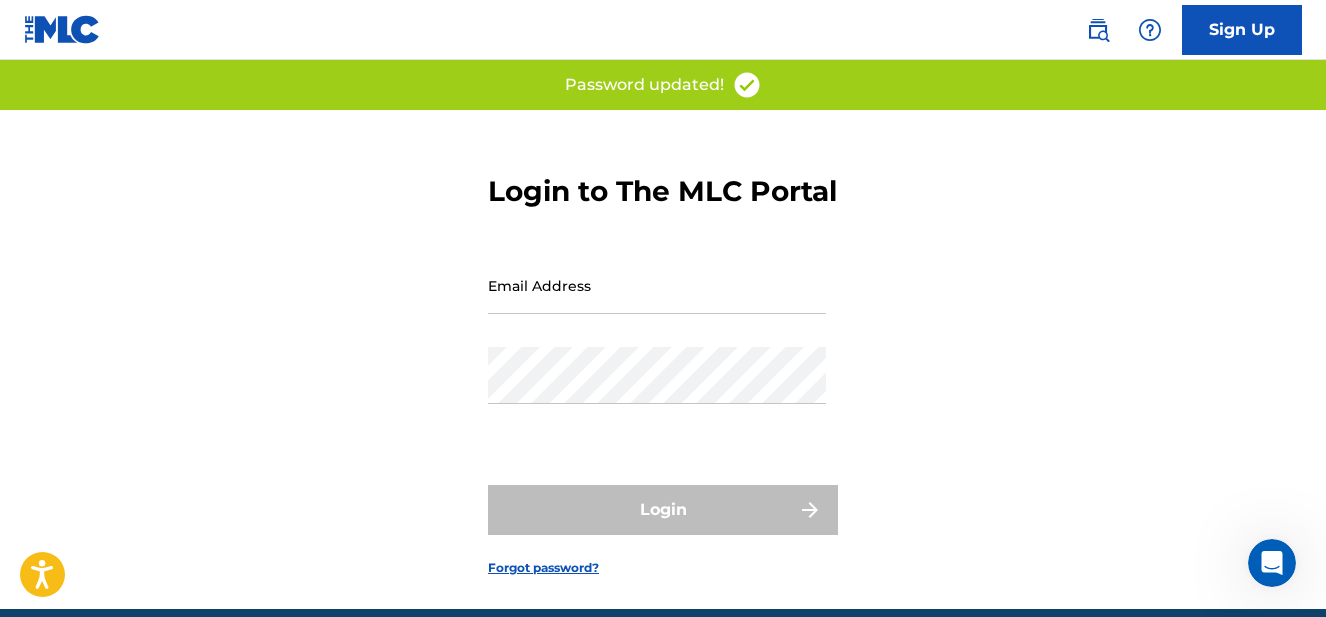 click on "Email Address" at bounding box center [657, 285] 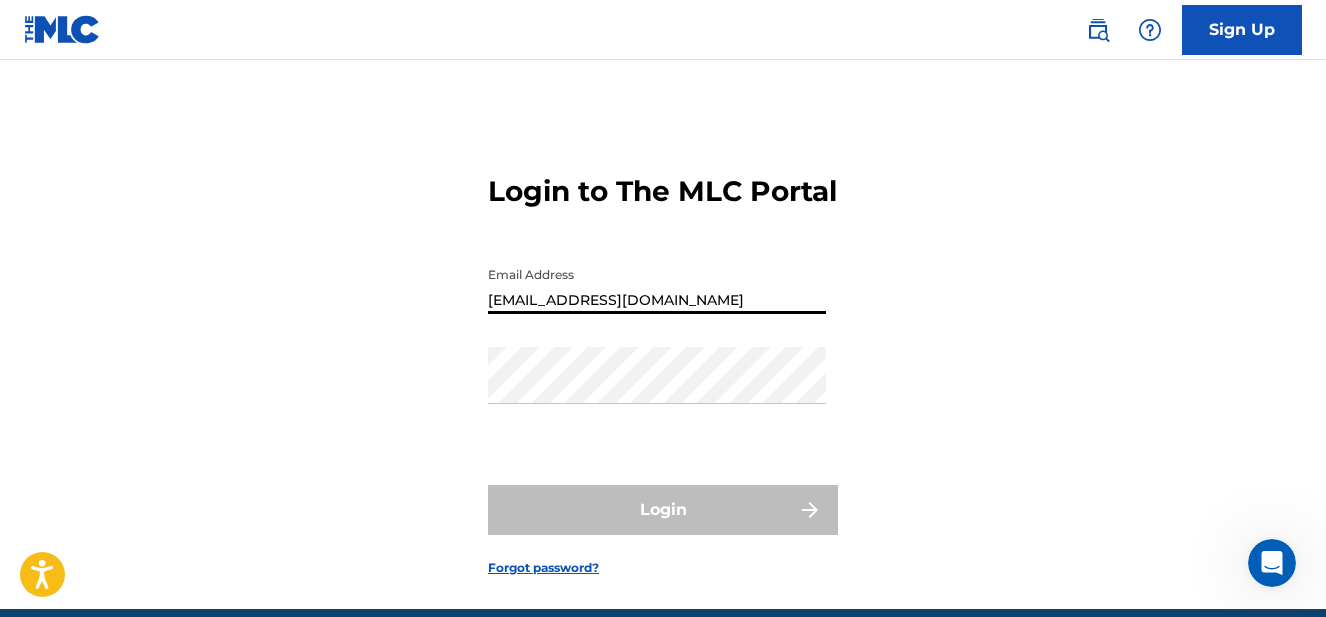 type on "[EMAIL_ADDRESS][DOMAIN_NAME]" 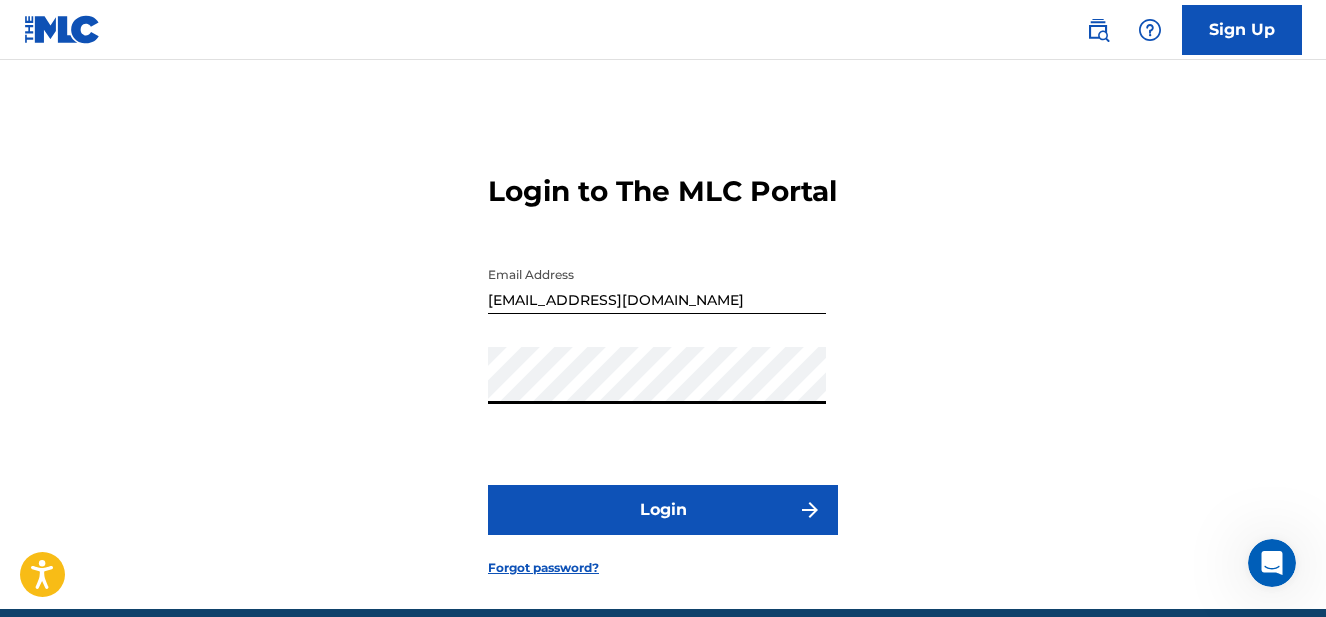 click on "Login" at bounding box center (663, 510) 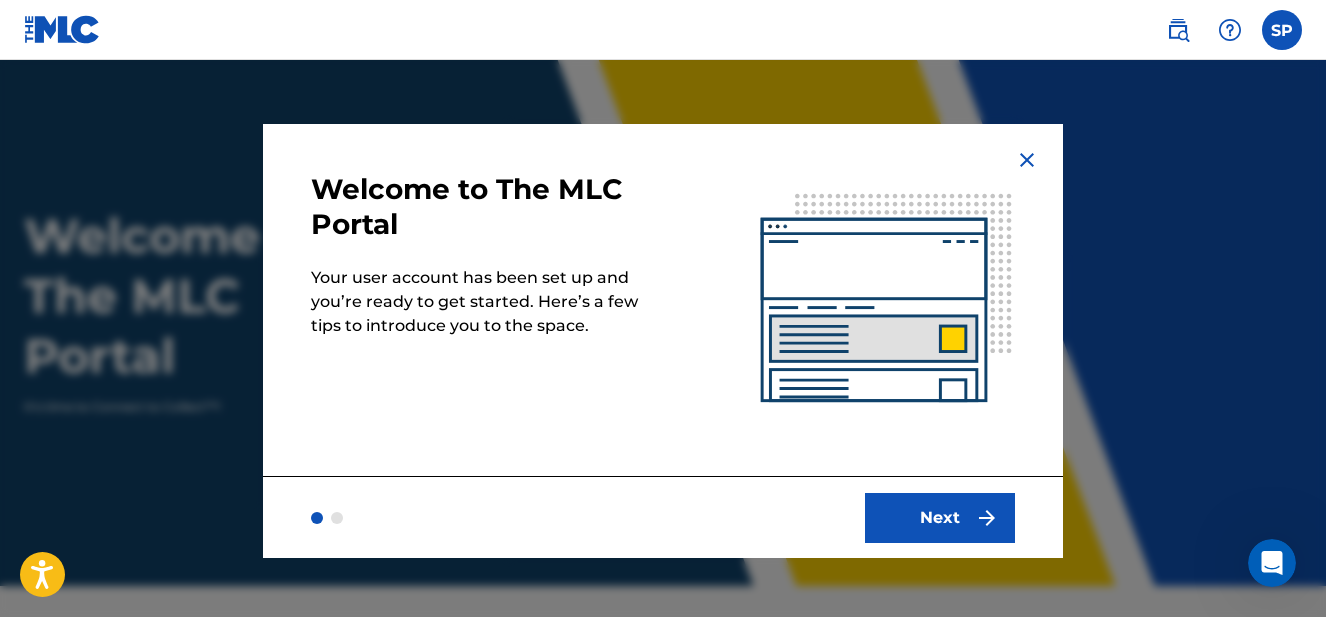 scroll, scrollTop: 0, scrollLeft: 0, axis: both 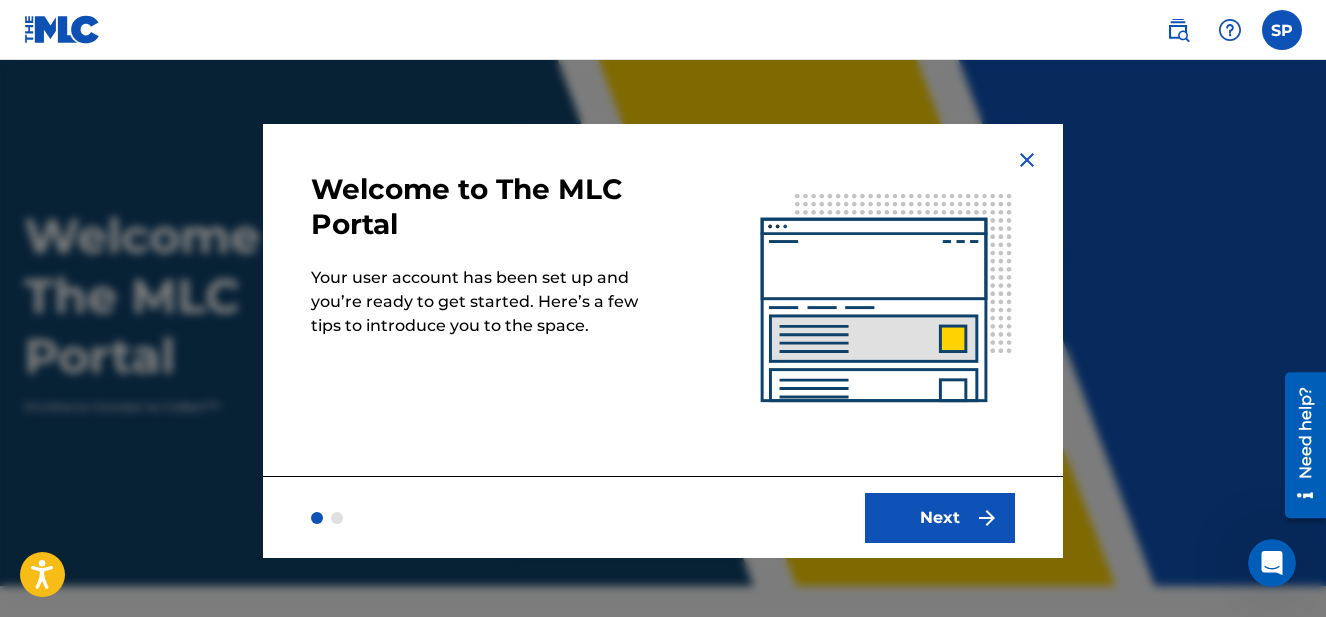 click on "Next" at bounding box center (940, 518) 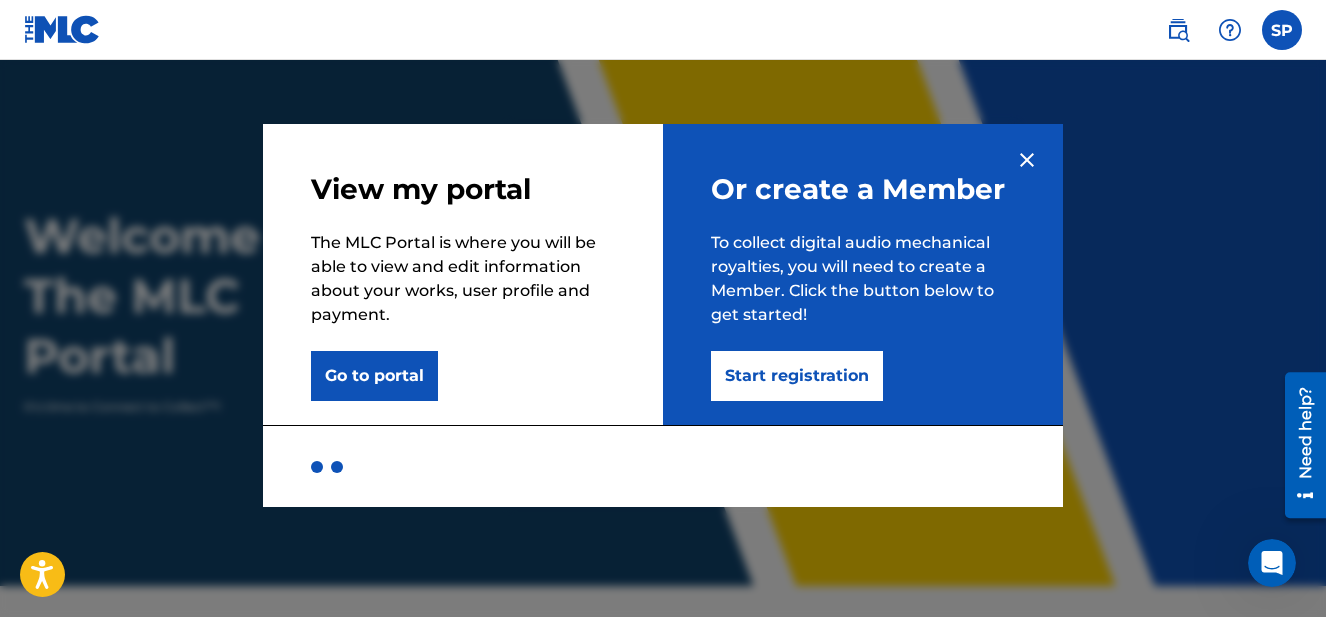 click on "Go to portal" at bounding box center (374, 376) 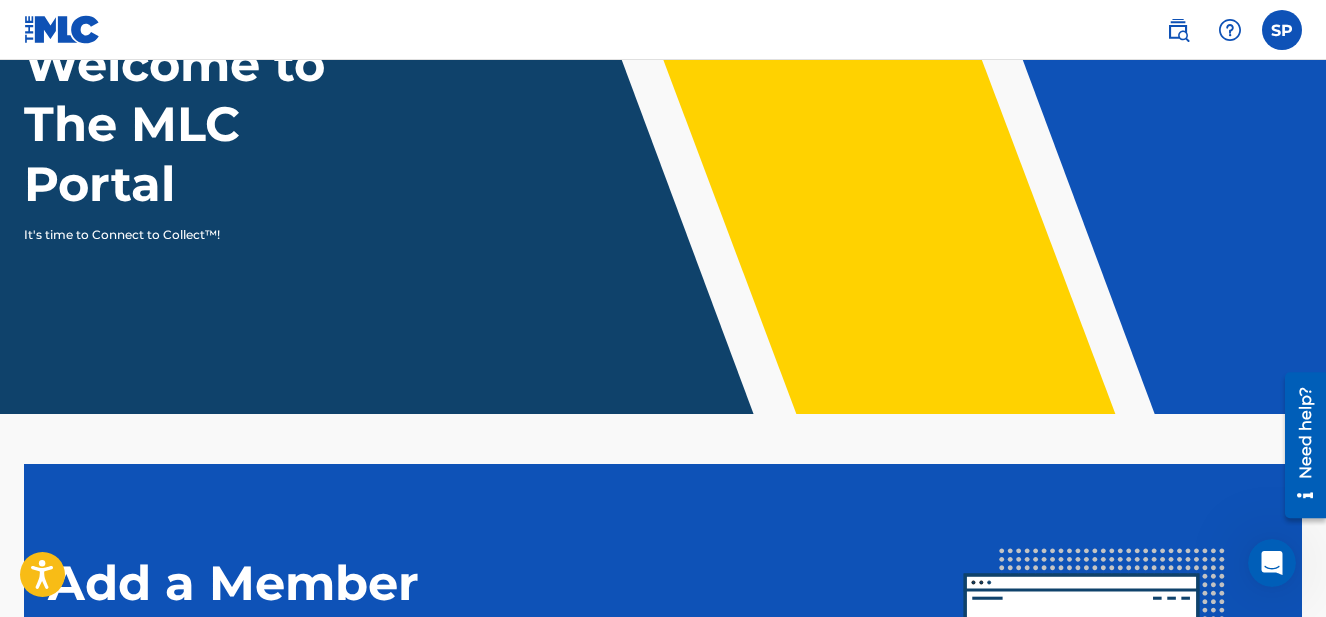 scroll, scrollTop: 182, scrollLeft: 0, axis: vertical 